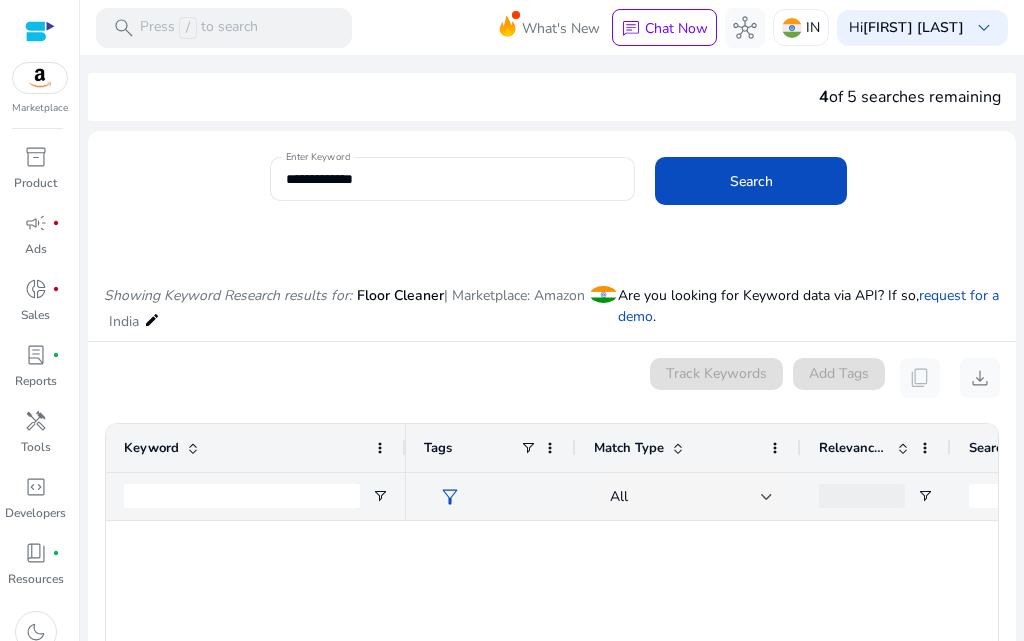 scroll, scrollTop: 0, scrollLeft: 0, axis: both 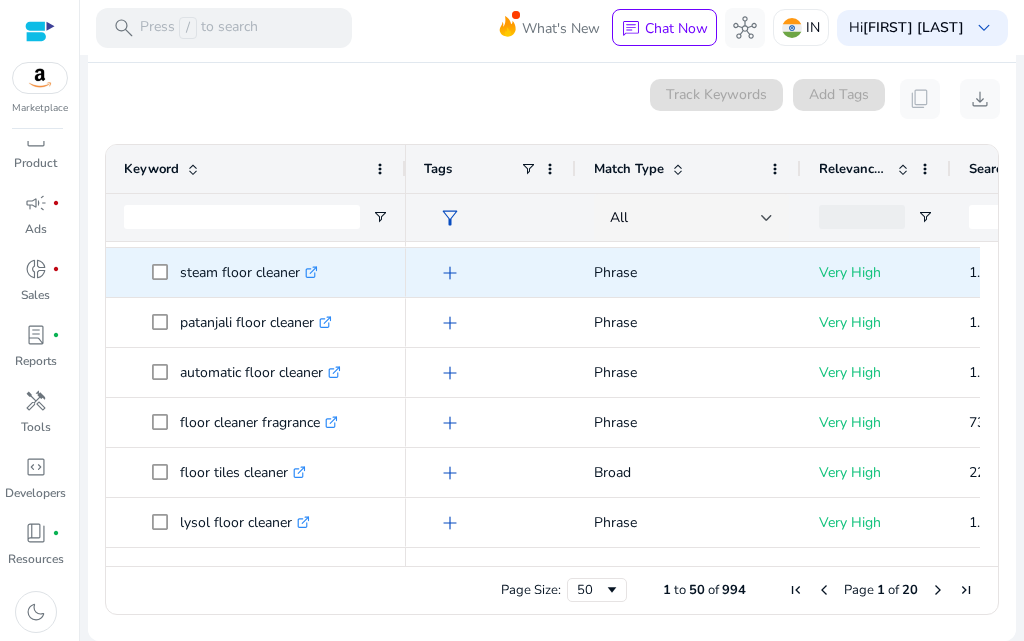 click on "add" at bounding box center (450, 273) 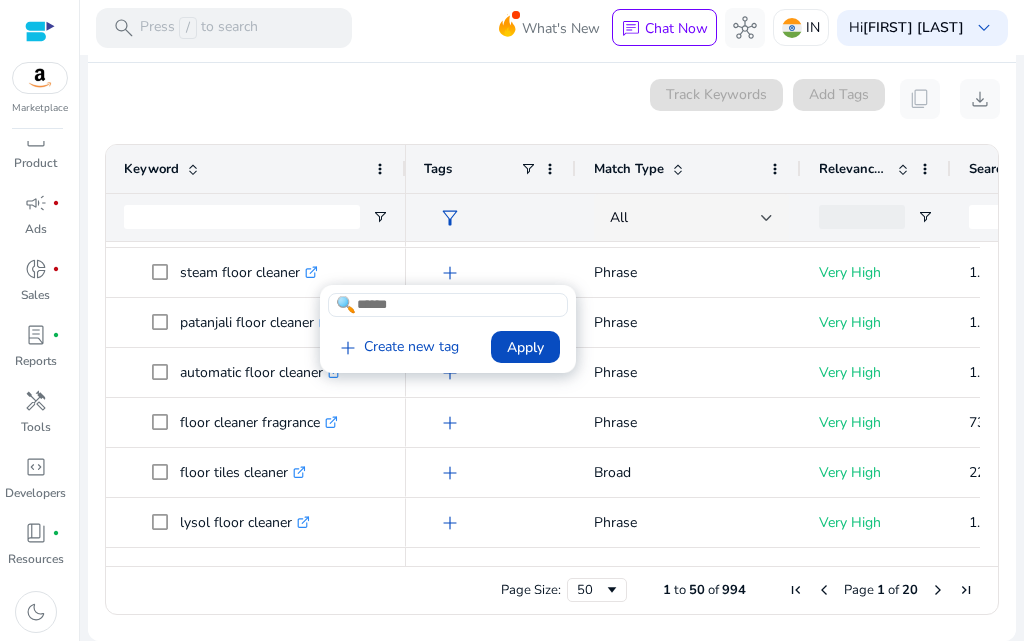 click at bounding box center [512, 320] 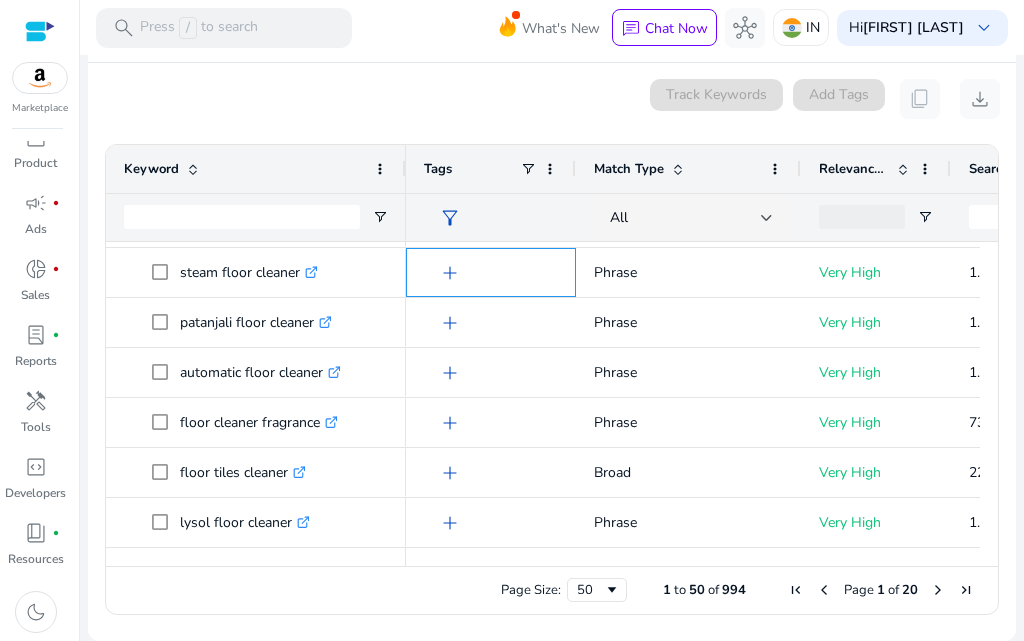 scroll, scrollTop: 0, scrollLeft: 93, axis: horizontal 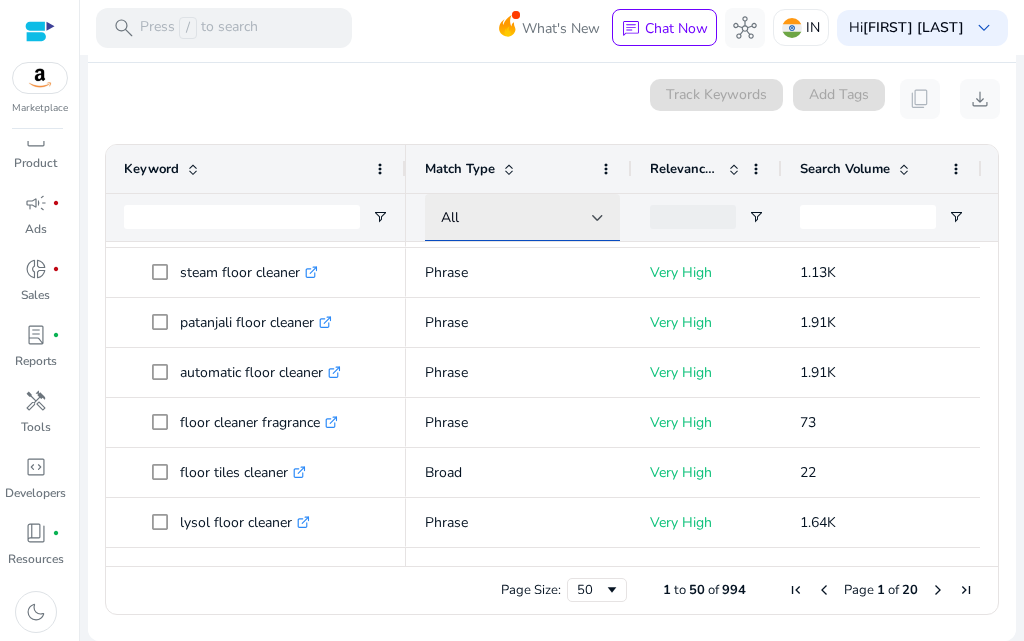click on "All" at bounding box center (450, 217) 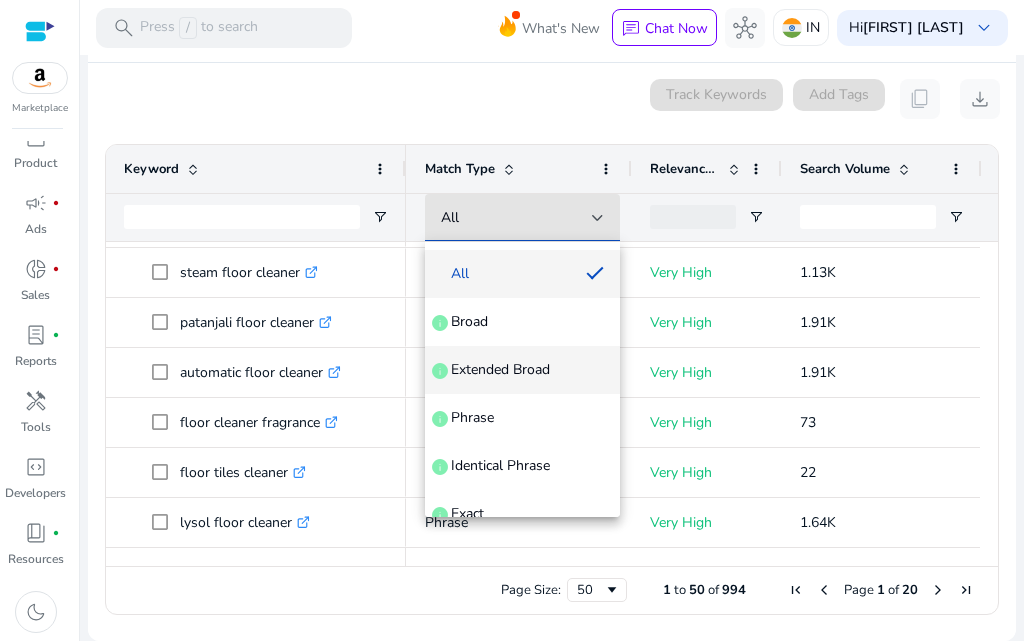 scroll, scrollTop: 77, scrollLeft: 0, axis: vertical 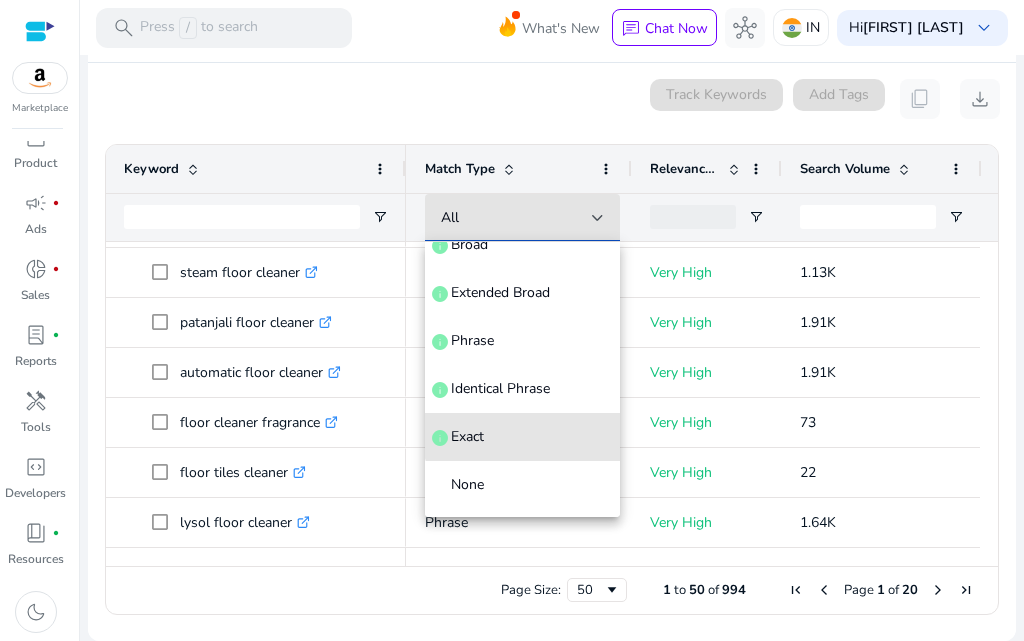 click on "Exact  info" at bounding box center [522, 437] 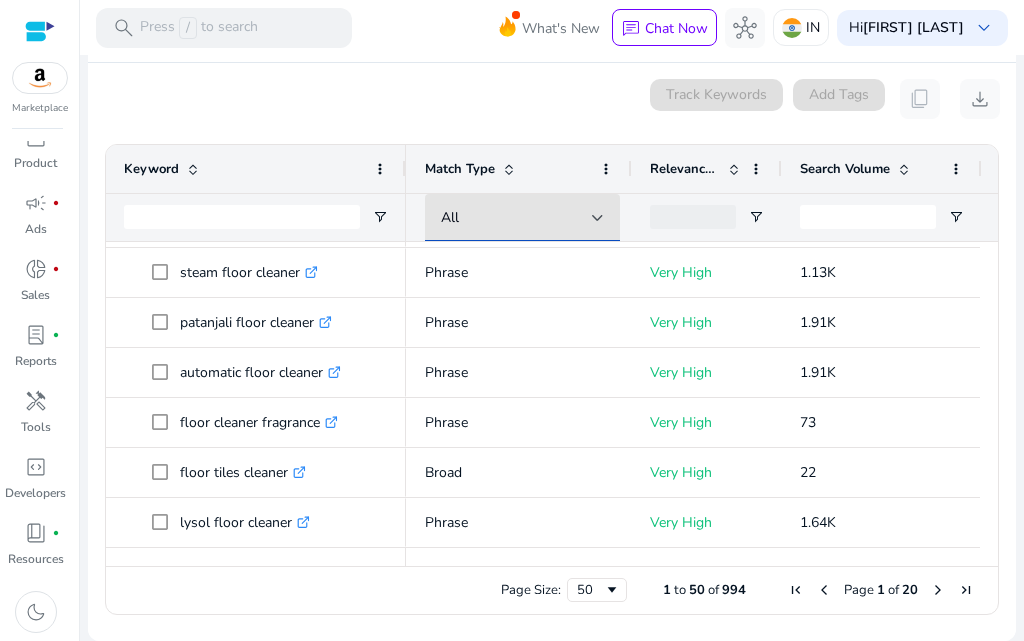 scroll, scrollTop: 0, scrollLeft: 0, axis: both 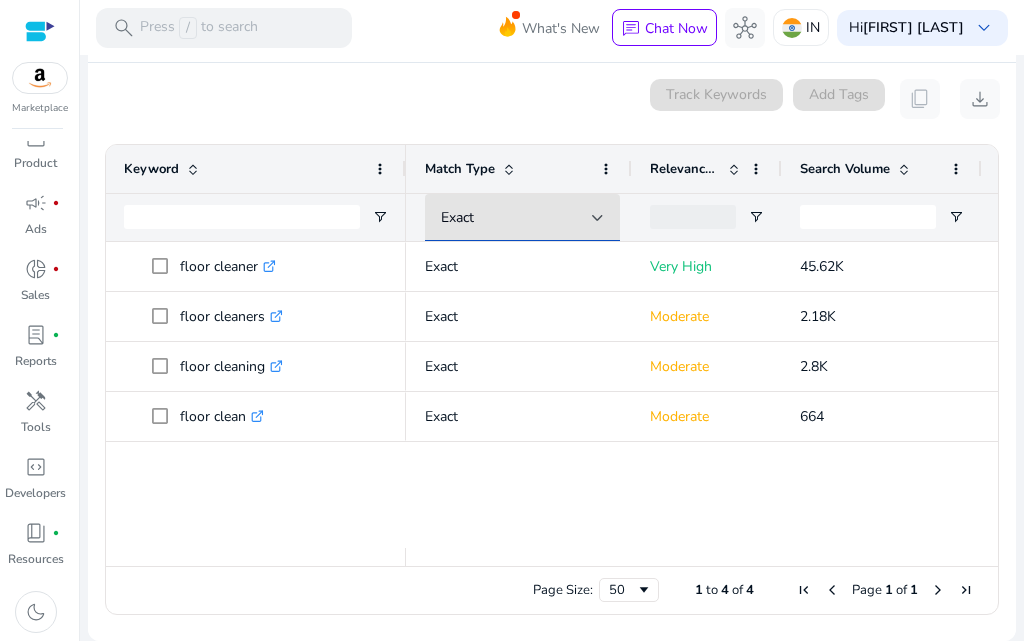 click on "add   Exact
Moderate 664 ₹3 - ₹6 12  add   Exact
Very High 45.62K ₹6 - ₹12 1.64K  add   Exact
Moderate 2.18K ₹12 - ₹20 52  add   Exact
Moderate 2.8K ₹3 - ₹6 2" at bounding box center [702, 395] 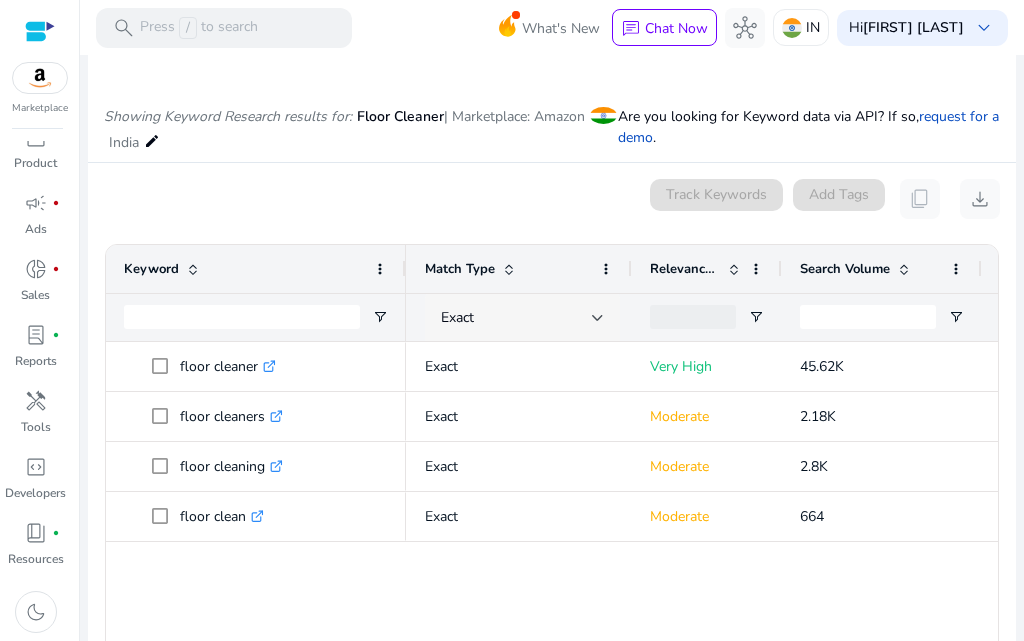 scroll, scrollTop: 79, scrollLeft: 0, axis: vertical 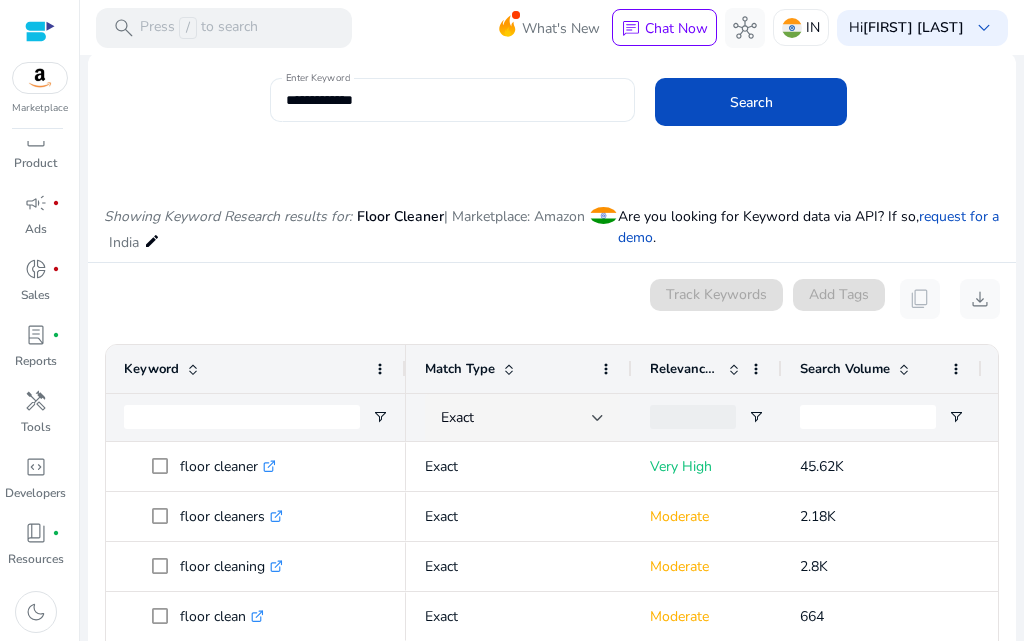 click on "**********" at bounding box center (452, 100) 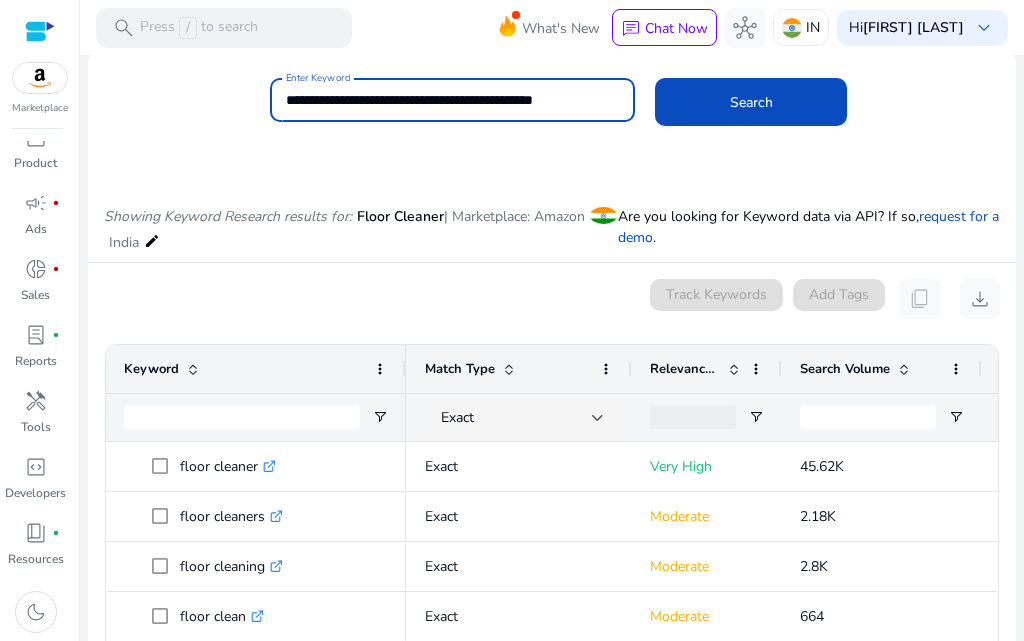 click on "Search" 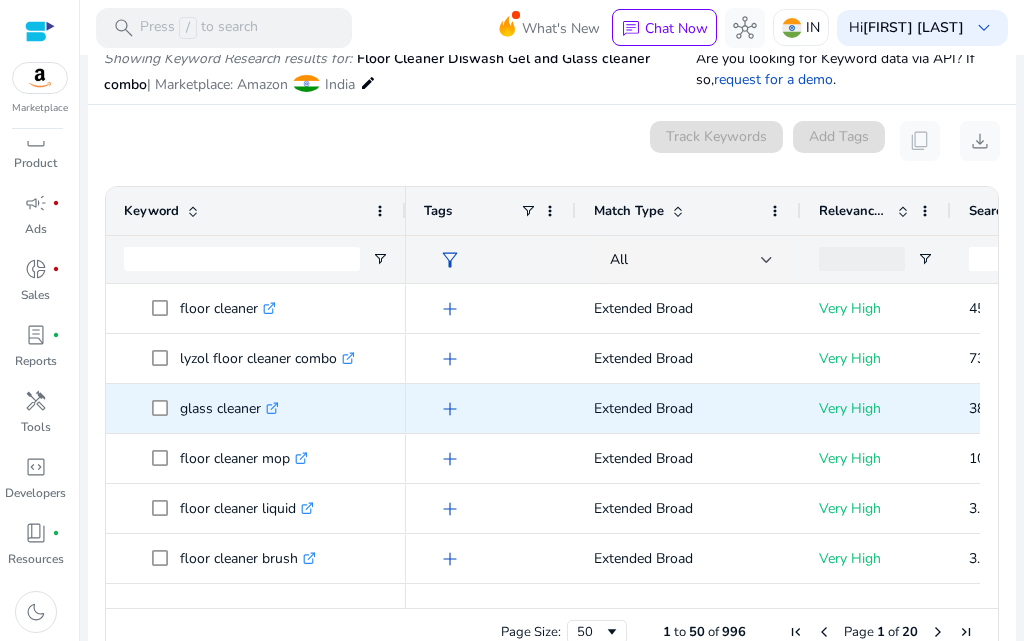 scroll, scrollTop: 238, scrollLeft: 0, axis: vertical 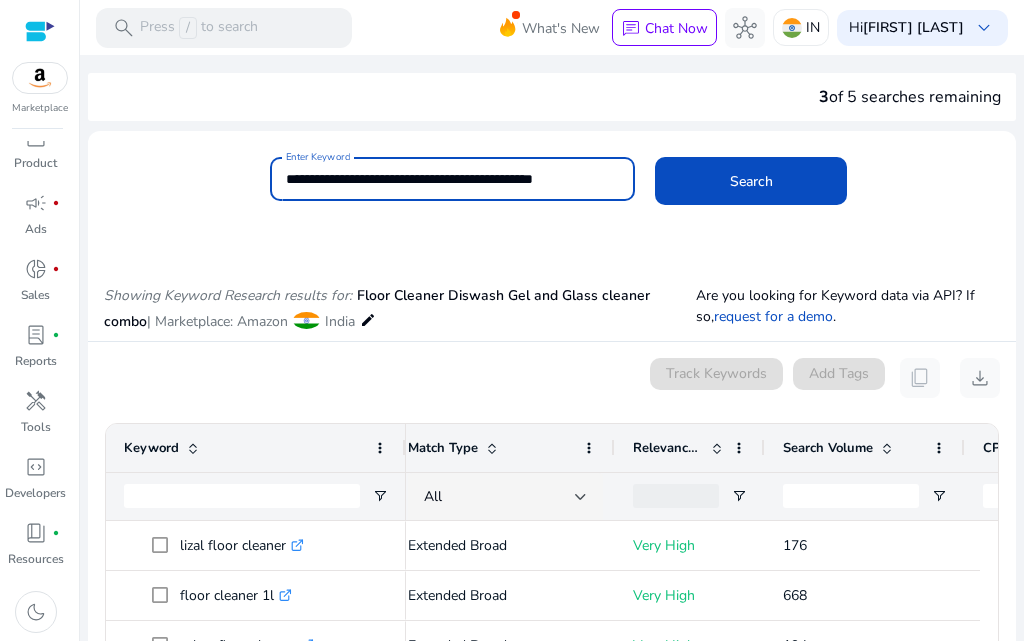click on "**********" at bounding box center (452, 179) 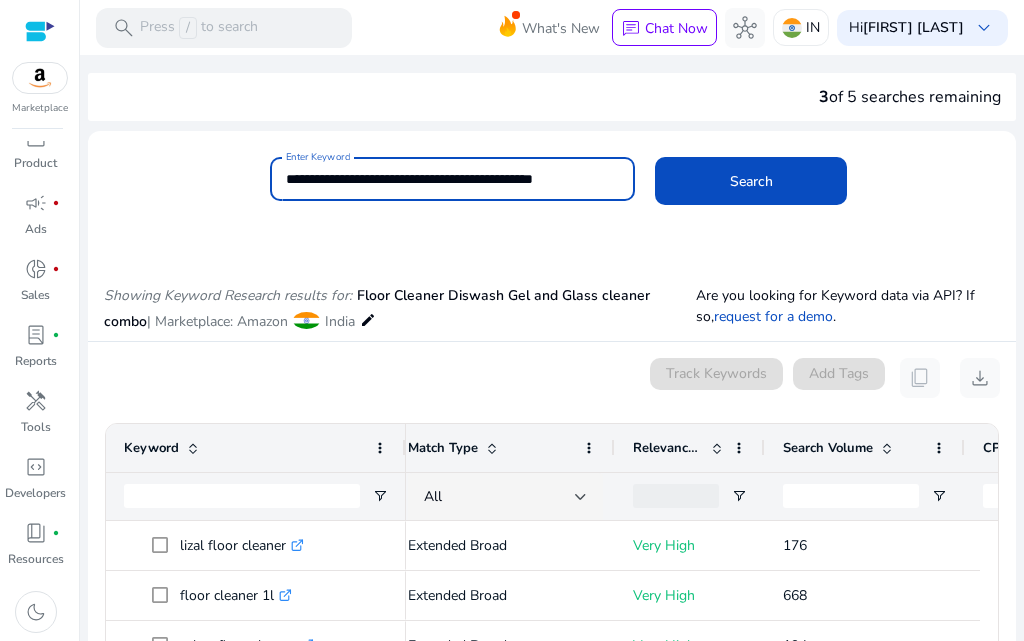click on "**********" at bounding box center [452, 179] 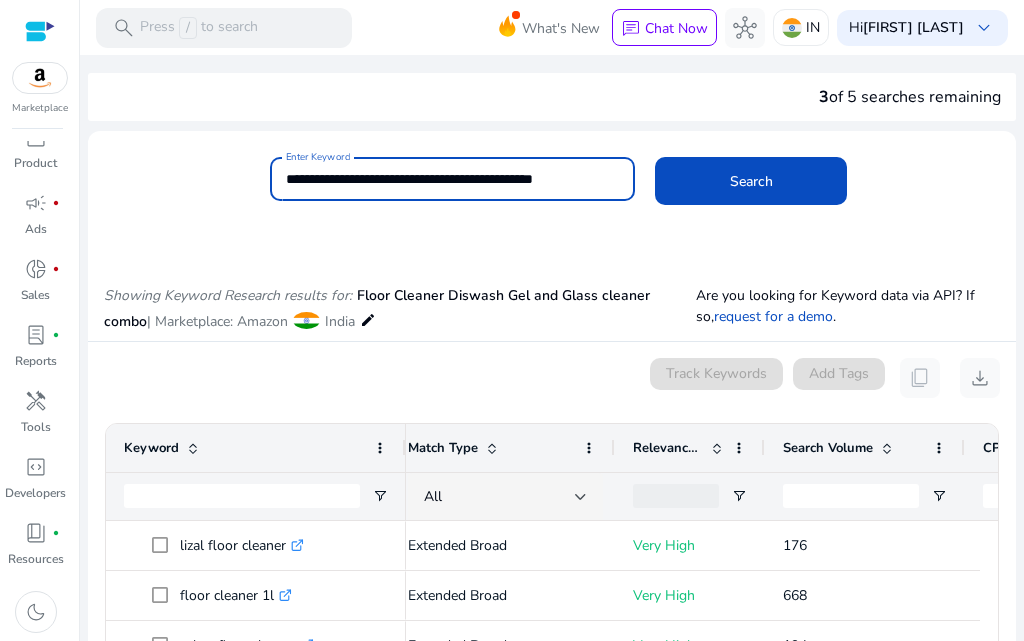 click on "**********" at bounding box center (452, 179) 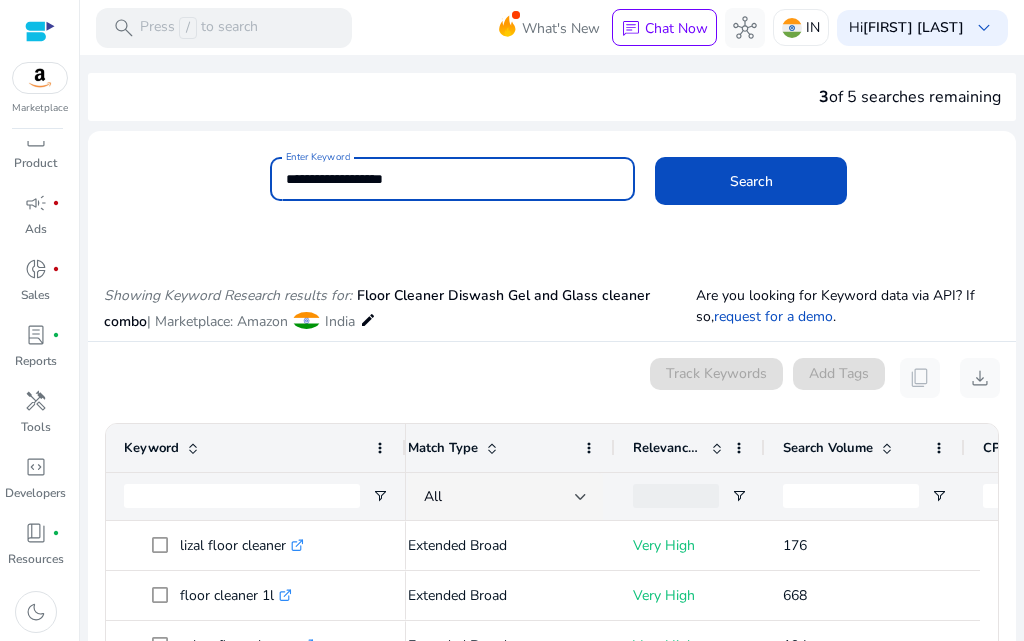 type on "**********" 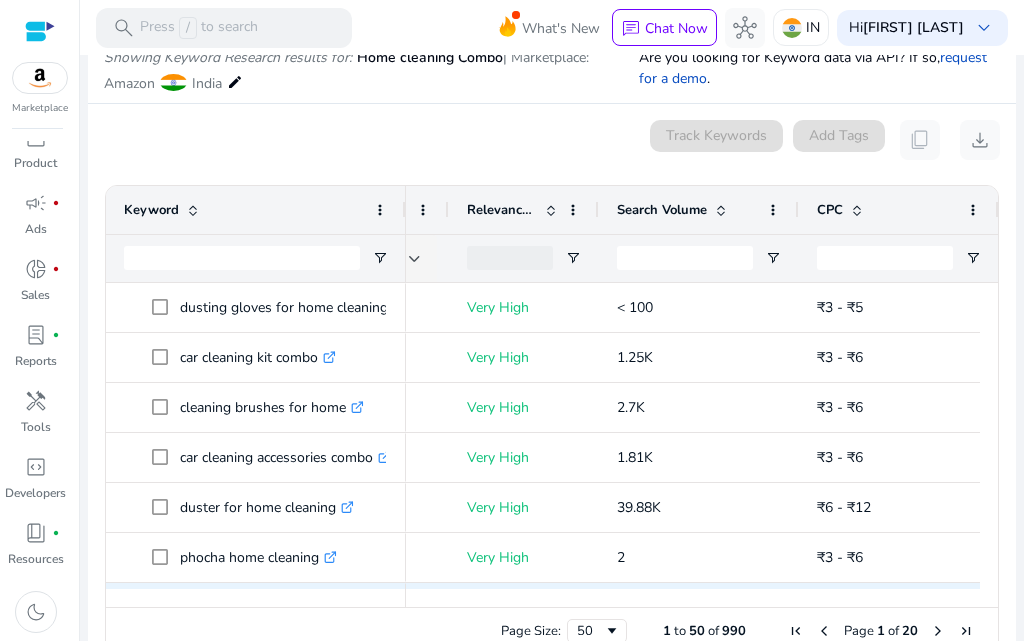 scroll, scrollTop: 800, scrollLeft: 0, axis: vertical 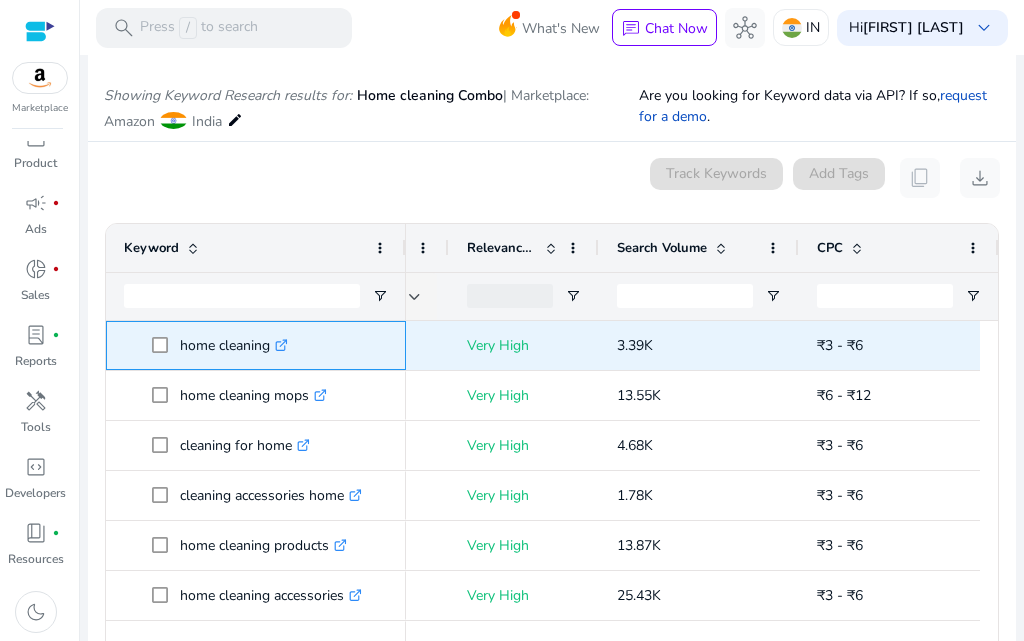 drag, startPoint x: 172, startPoint y: 352, endPoint x: 276, endPoint y: 367, distance: 105.076164 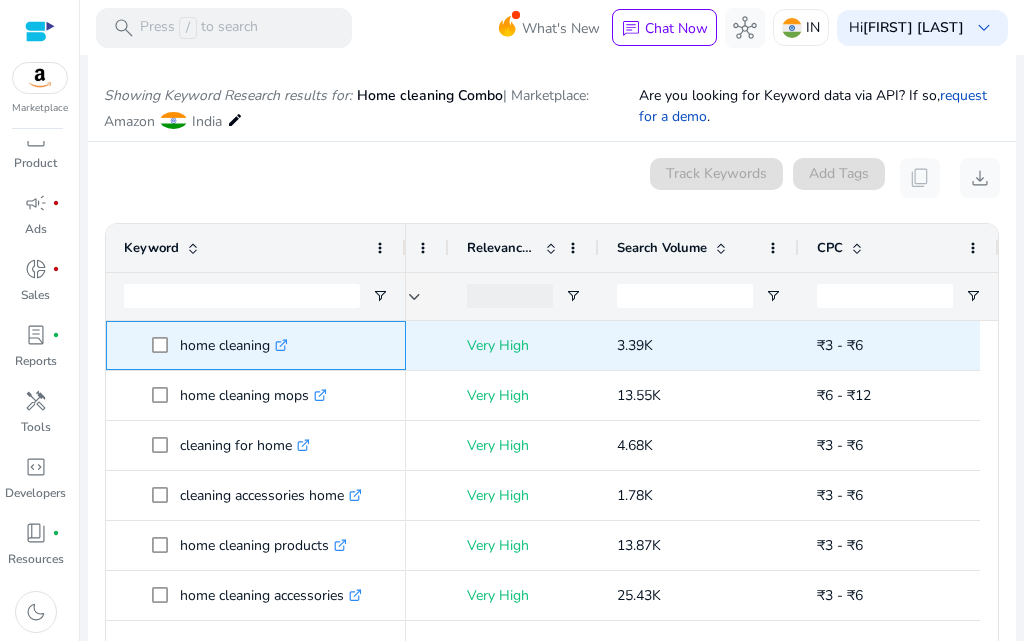 copy on "home cleaning" 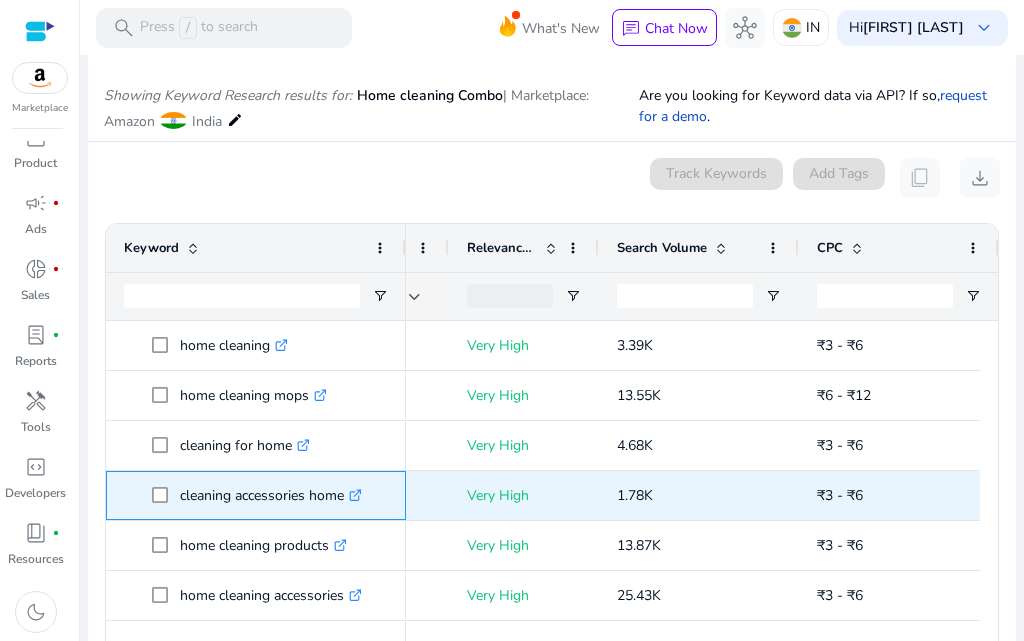 drag, startPoint x: 178, startPoint y: 498, endPoint x: 350, endPoint y: 496, distance: 172.01163 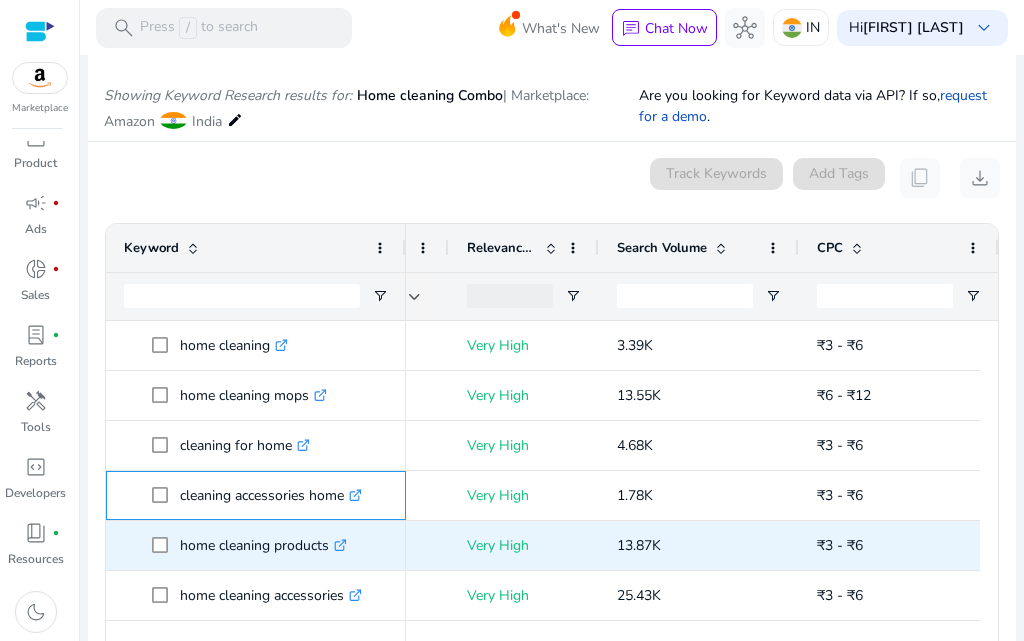 scroll, scrollTop: 100, scrollLeft: 0, axis: vertical 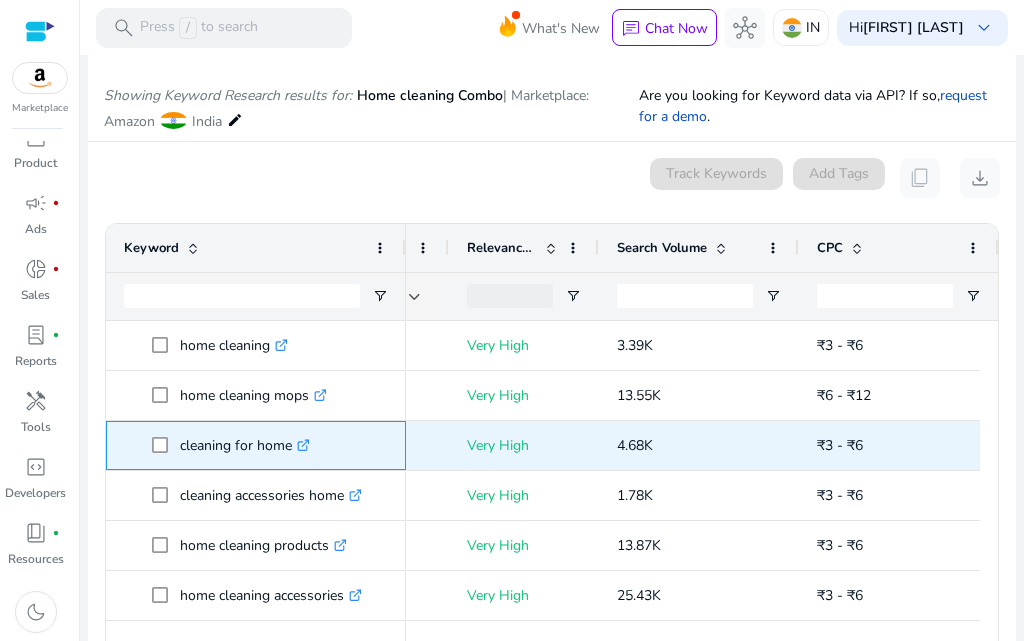 drag, startPoint x: 179, startPoint y: 439, endPoint x: 297, endPoint y: 456, distance: 119.218285 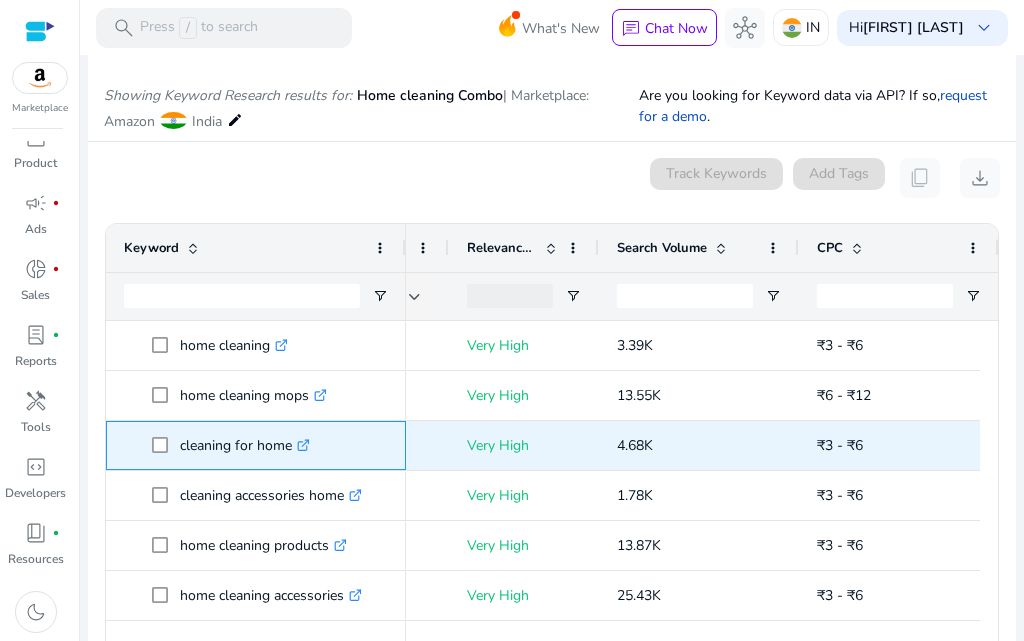 copy on "cleaning for home" 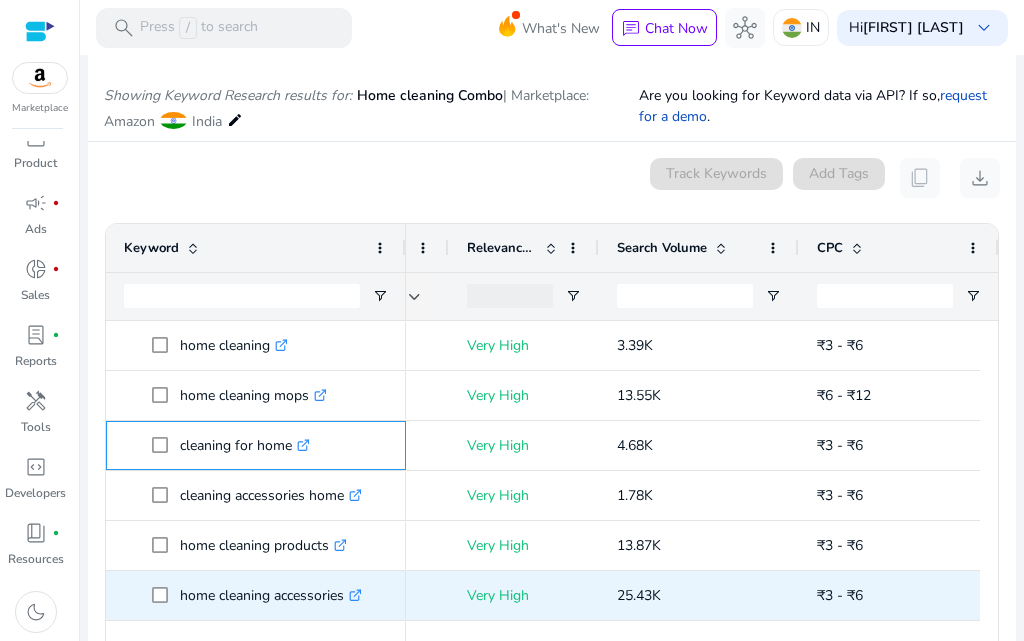 scroll, scrollTop: 100, scrollLeft: 0, axis: vertical 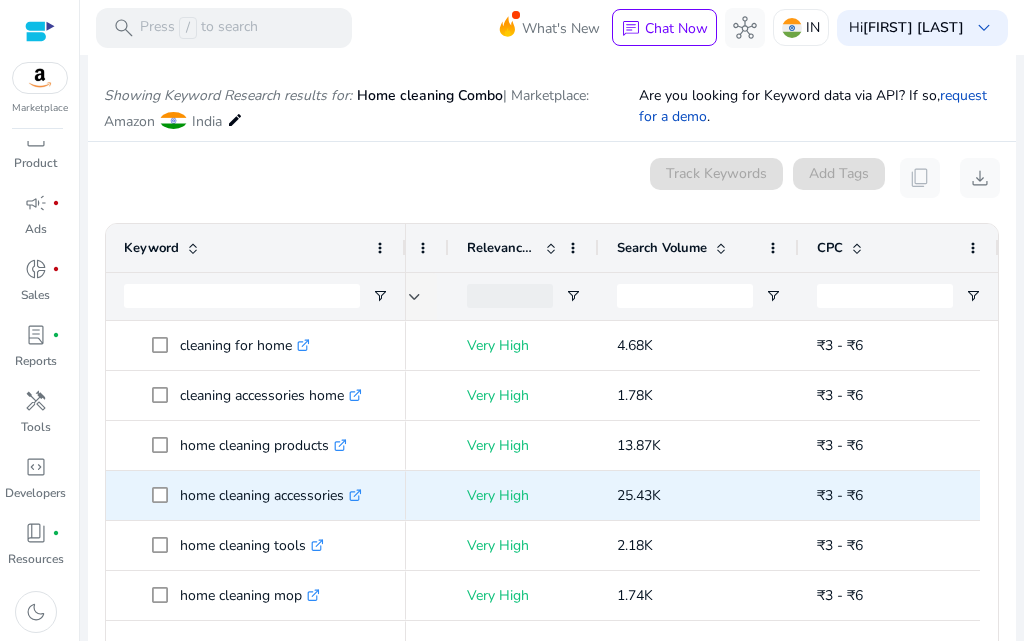 click on "home cleaning accessories  .st0{fill:#2c8af8}" at bounding box center (271, 495) 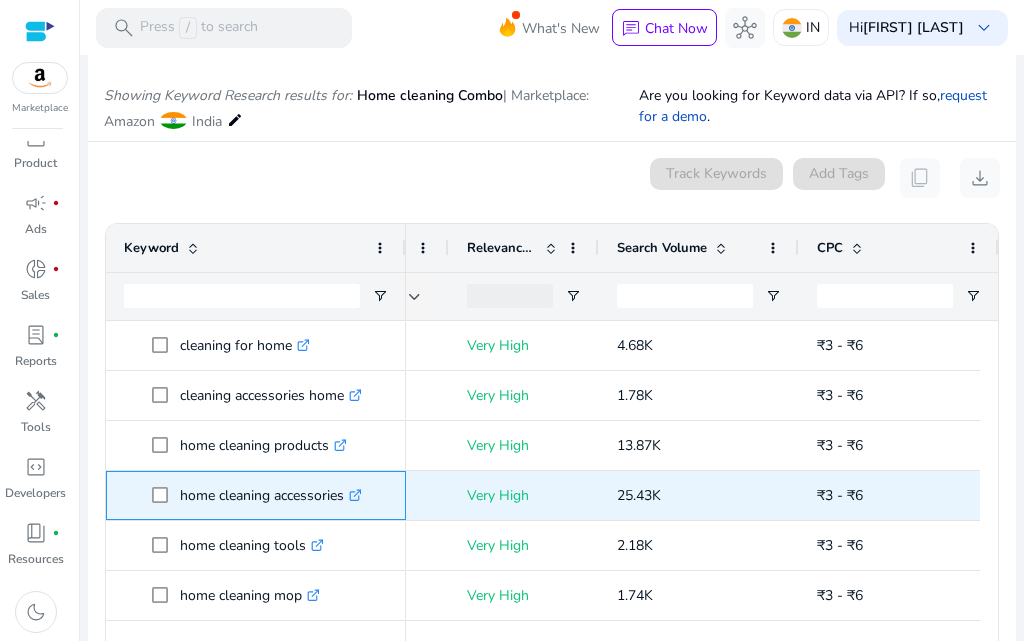 click on "home cleaning accessories  .st0{fill:#2c8af8}" at bounding box center [271, 495] 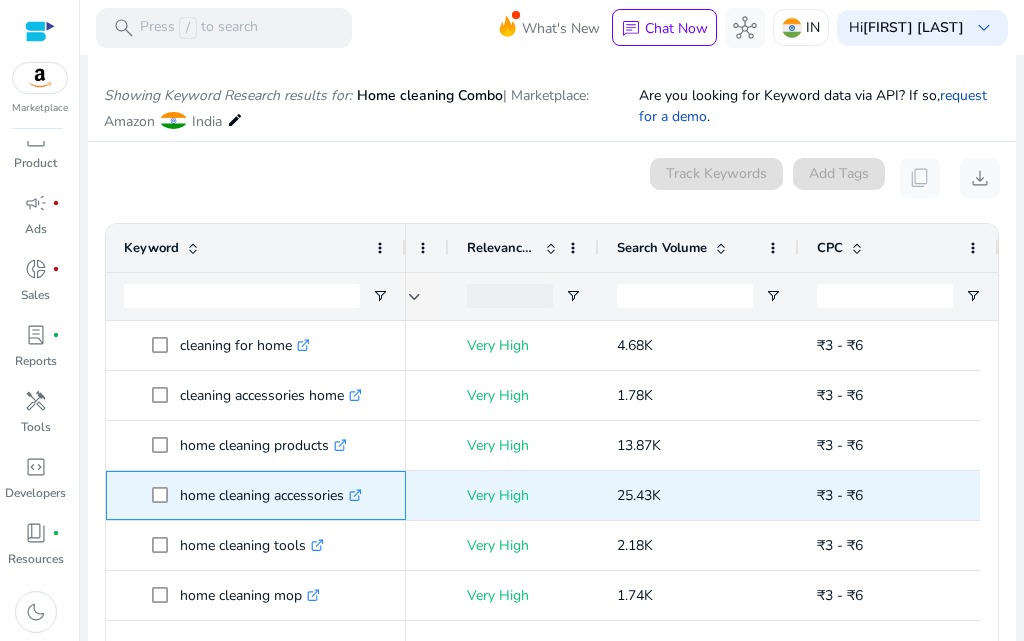 copy on "accessories" 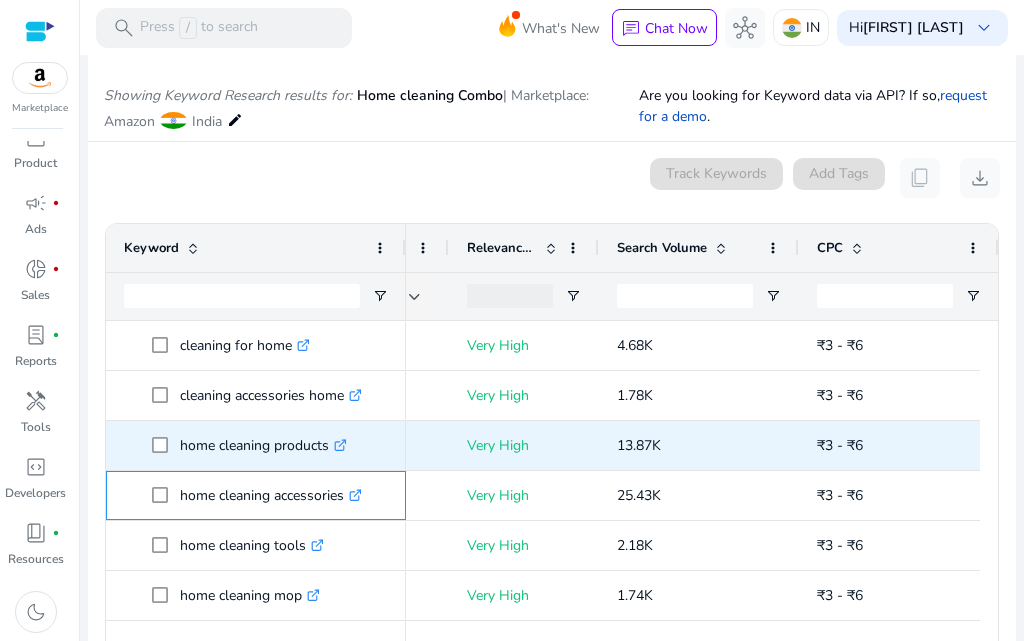 scroll, scrollTop: 200, scrollLeft: 0, axis: vertical 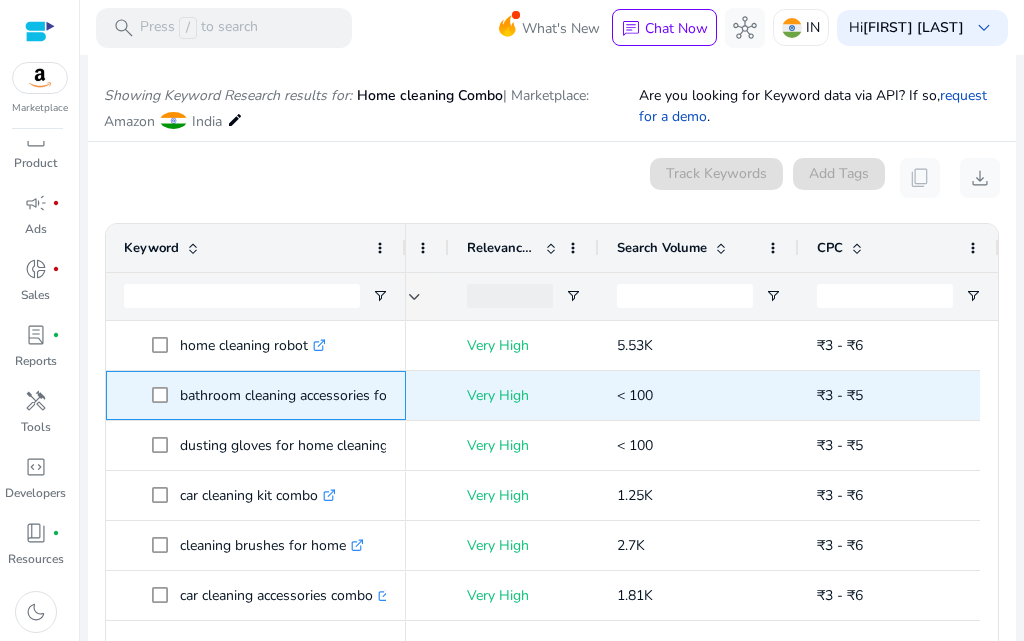 click on "bathroom cleaning accessories for home combo  .st0{fill:#2c8af8}" at bounding box center [337, 395] 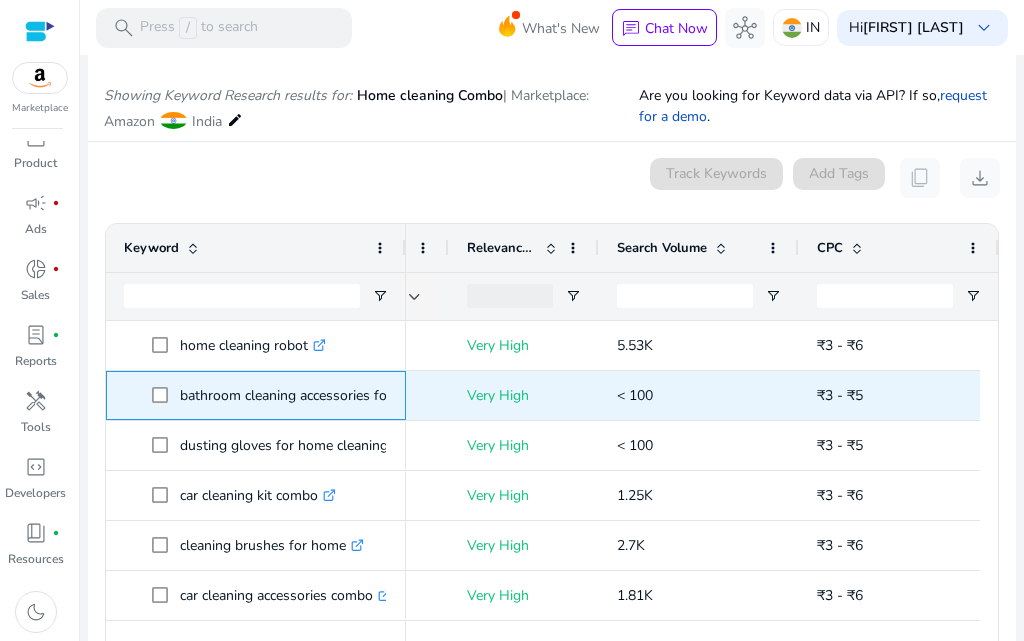 copy on "bathroom" 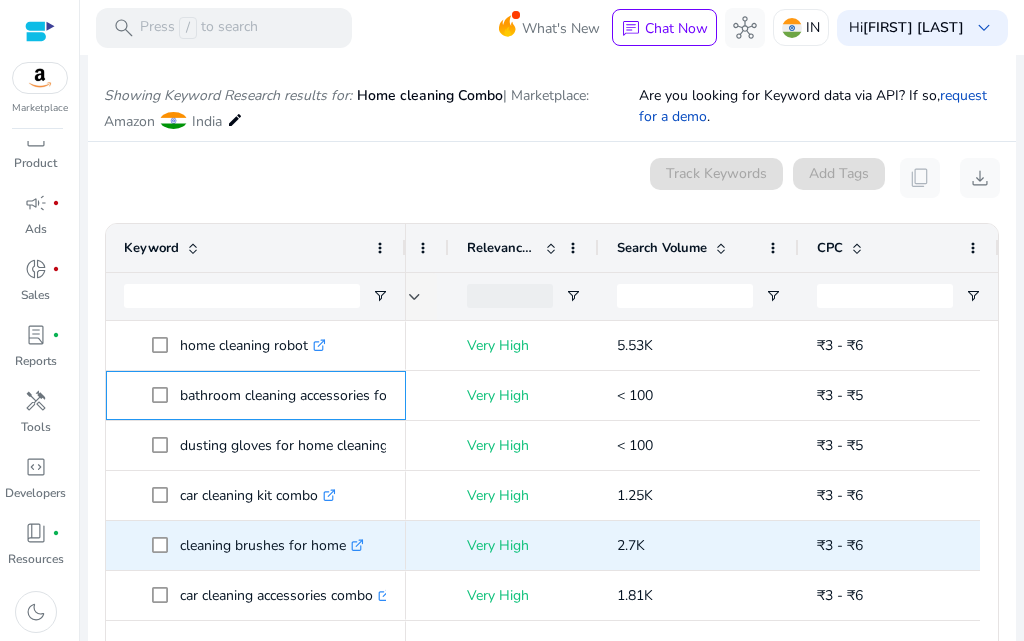 scroll, scrollTop: 644, scrollLeft: 0, axis: vertical 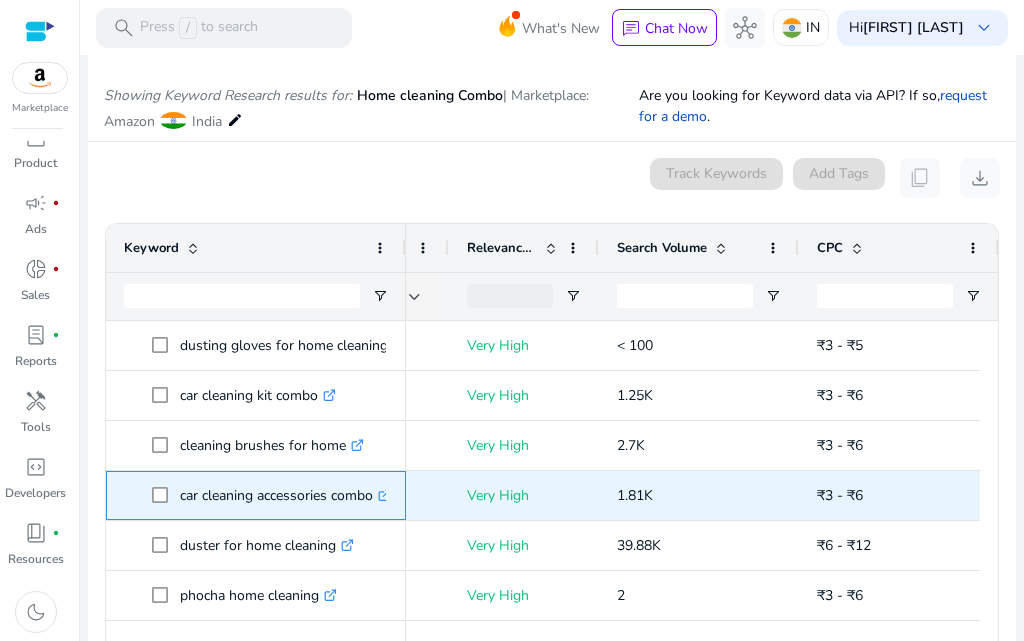 drag, startPoint x: 176, startPoint y: 498, endPoint x: 197, endPoint y: 503, distance: 21.587032 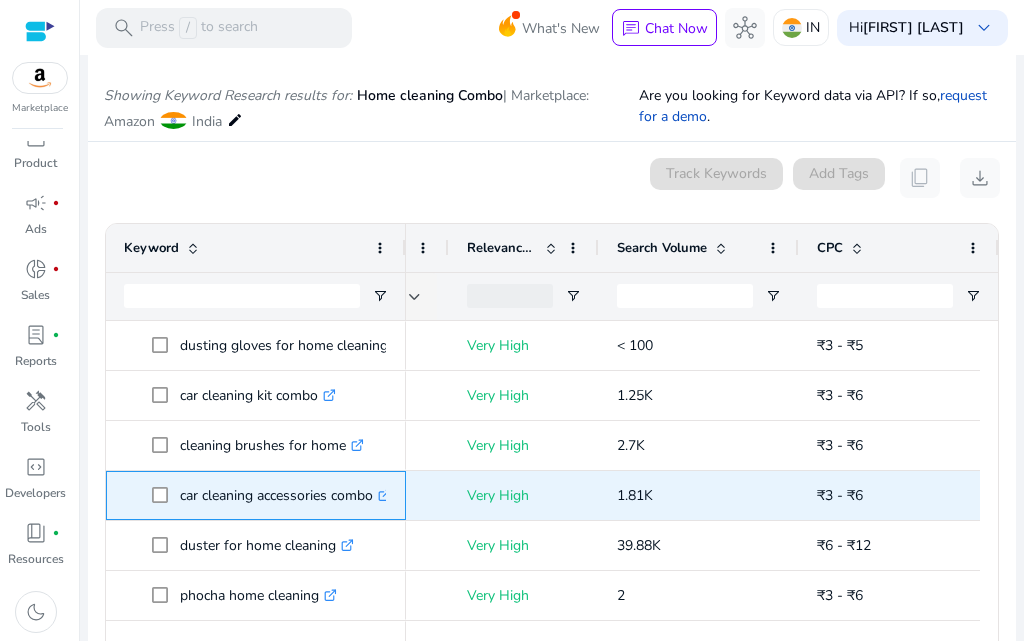 copy on "car" 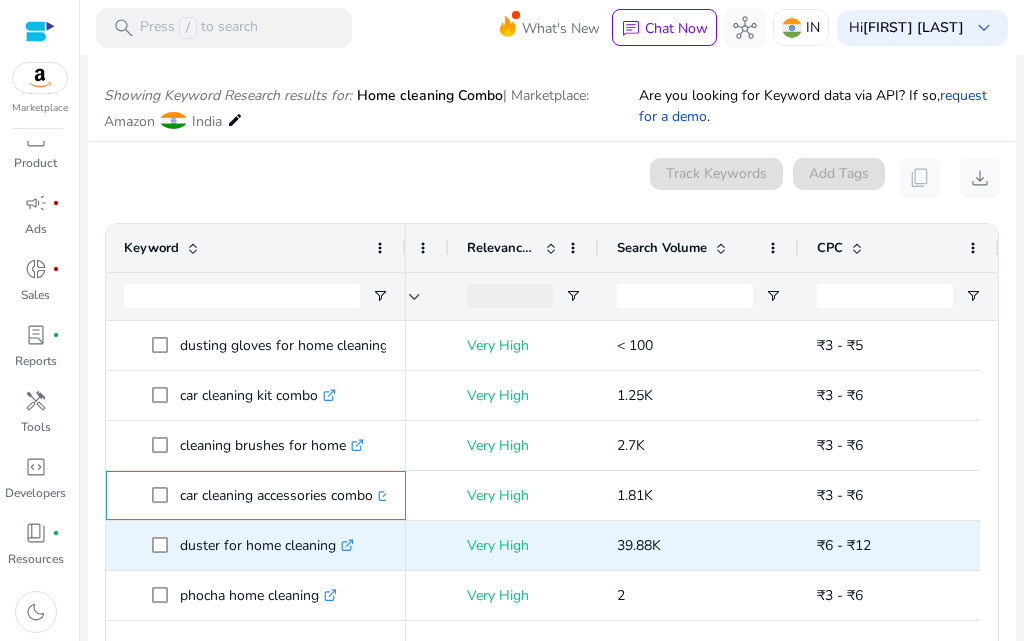 scroll, scrollTop: 784, scrollLeft: 0, axis: vertical 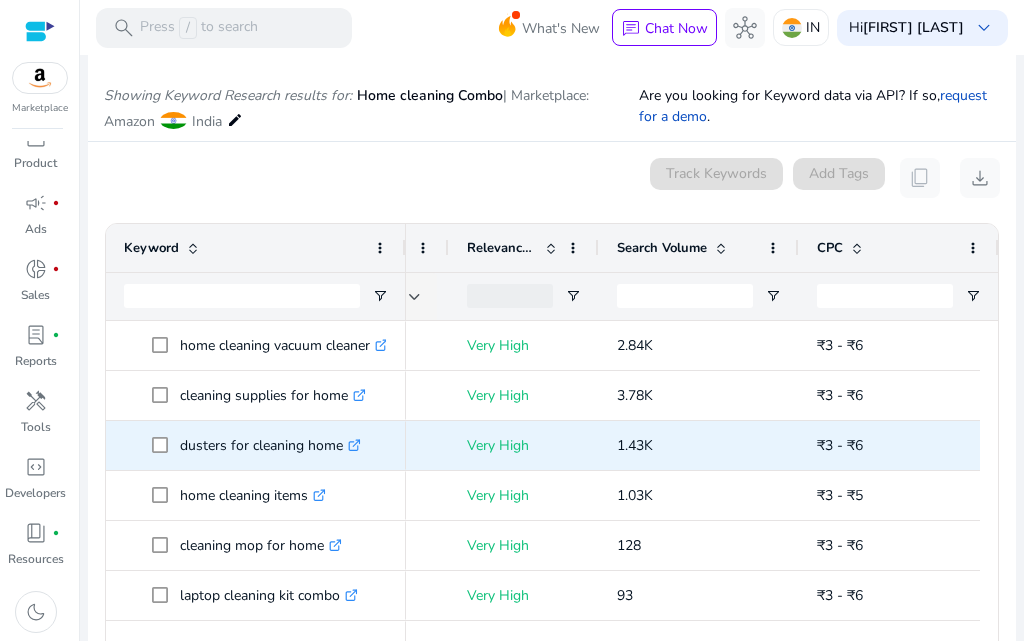 click on "dusters for cleaning home  .st0{fill:#2c8af8}" at bounding box center [270, 445] 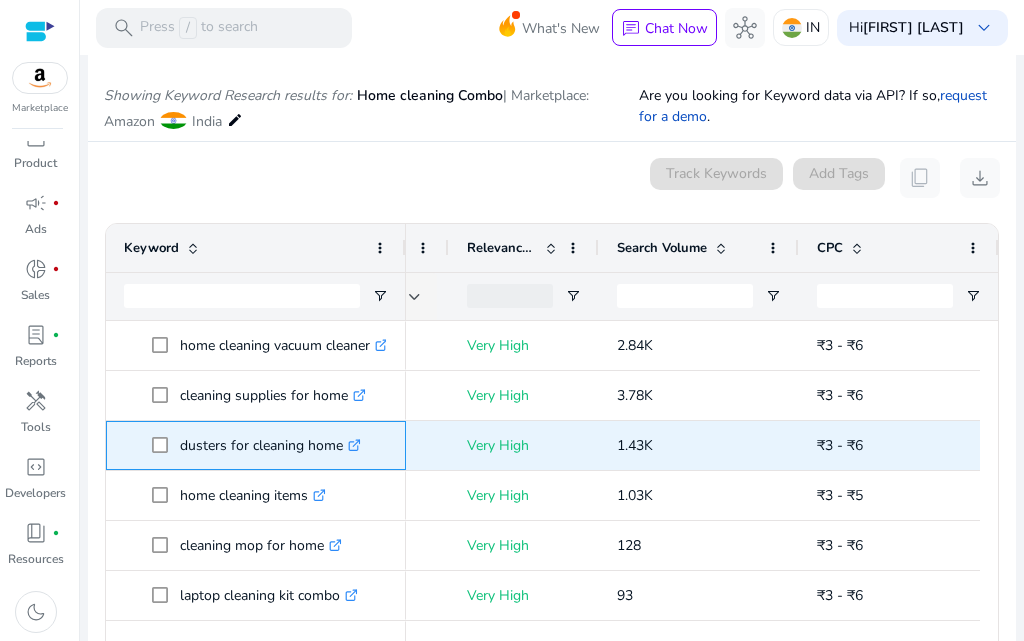 click on "dusters for cleaning home  .st0{fill:#2c8af8}" at bounding box center [270, 445] 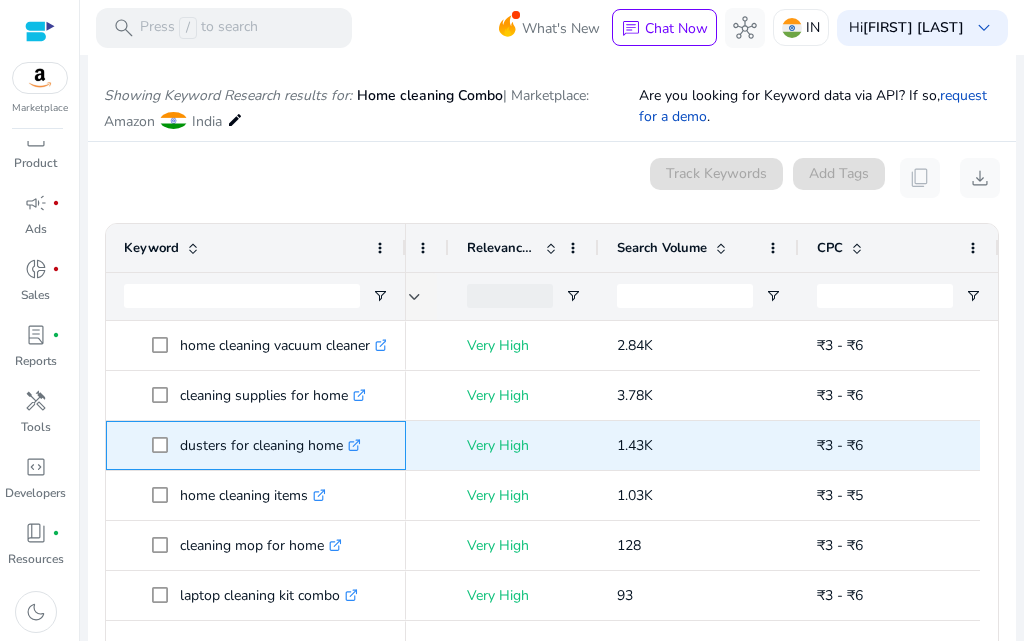 copy on "dusters" 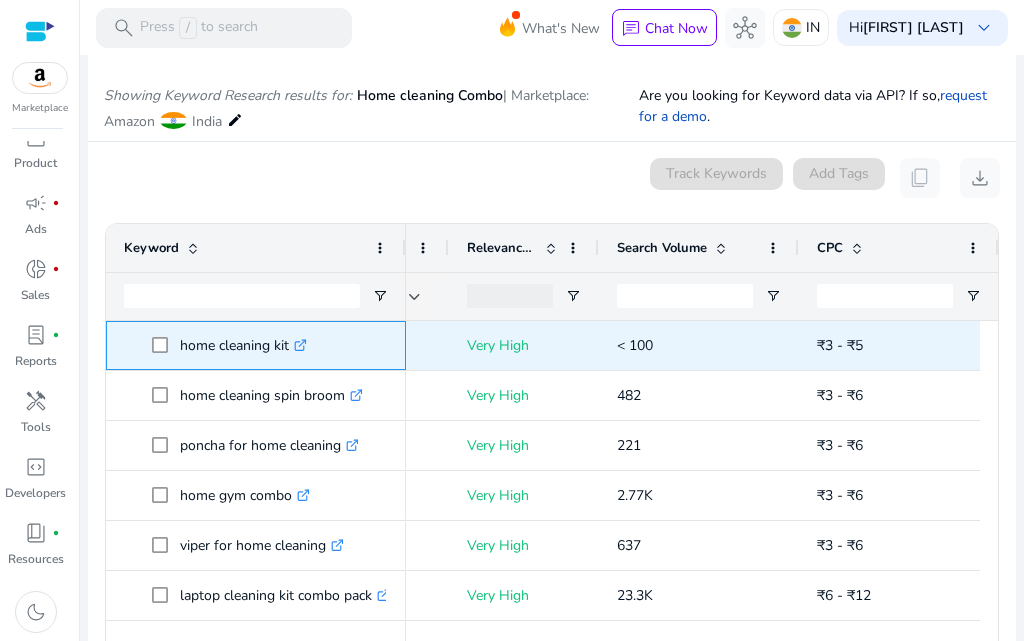 click on "home cleaning kit  .st0{fill:#2c8af8}" at bounding box center (243, 345) 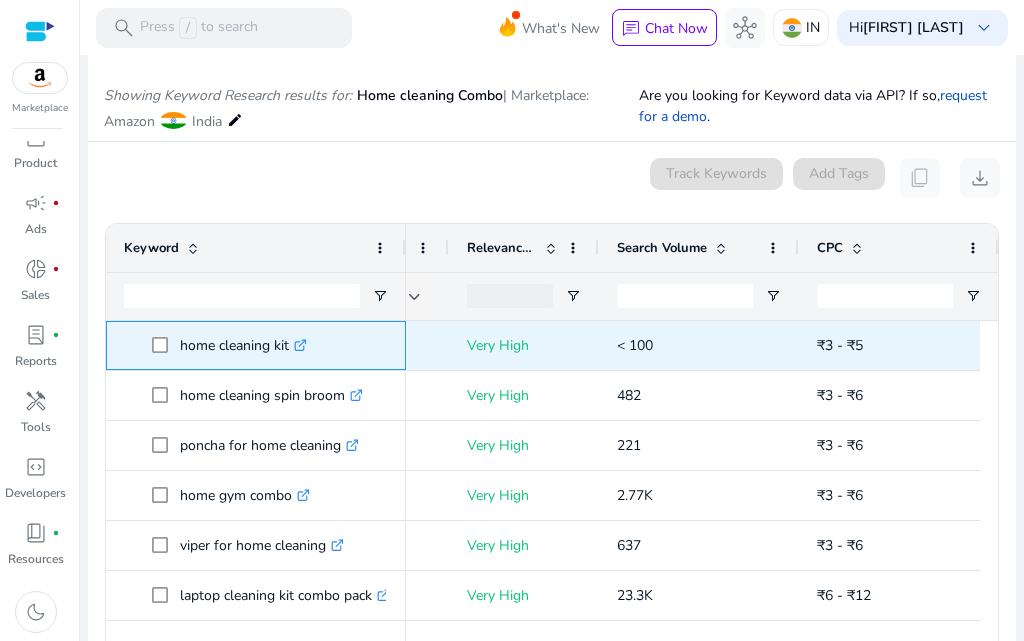 click on "home cleaning kit  .st0{fill:#2c8af8}" at bounding box center [243, 345] 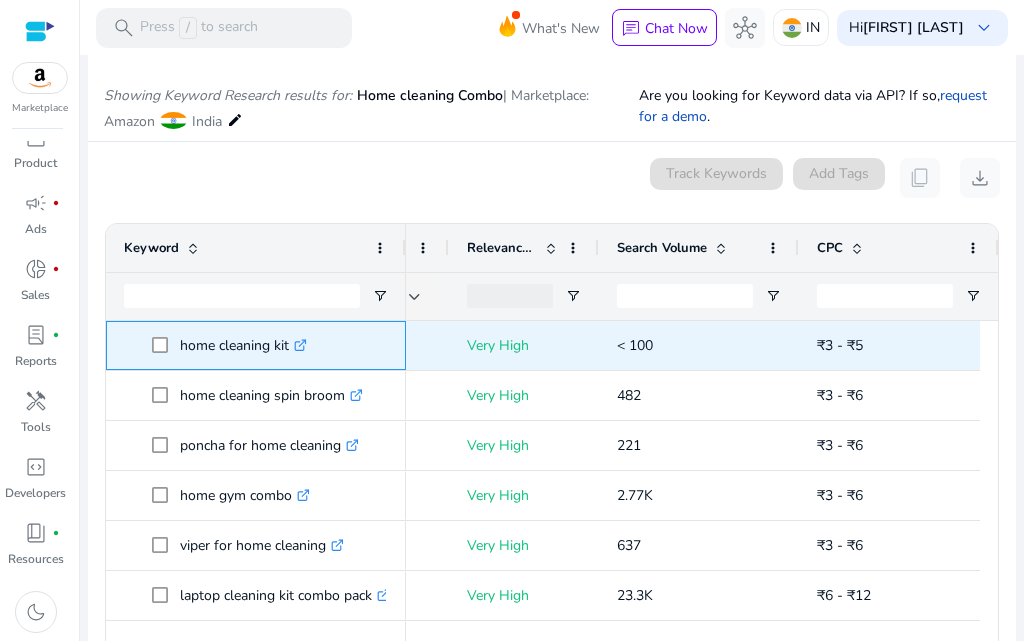 copy on "kit" 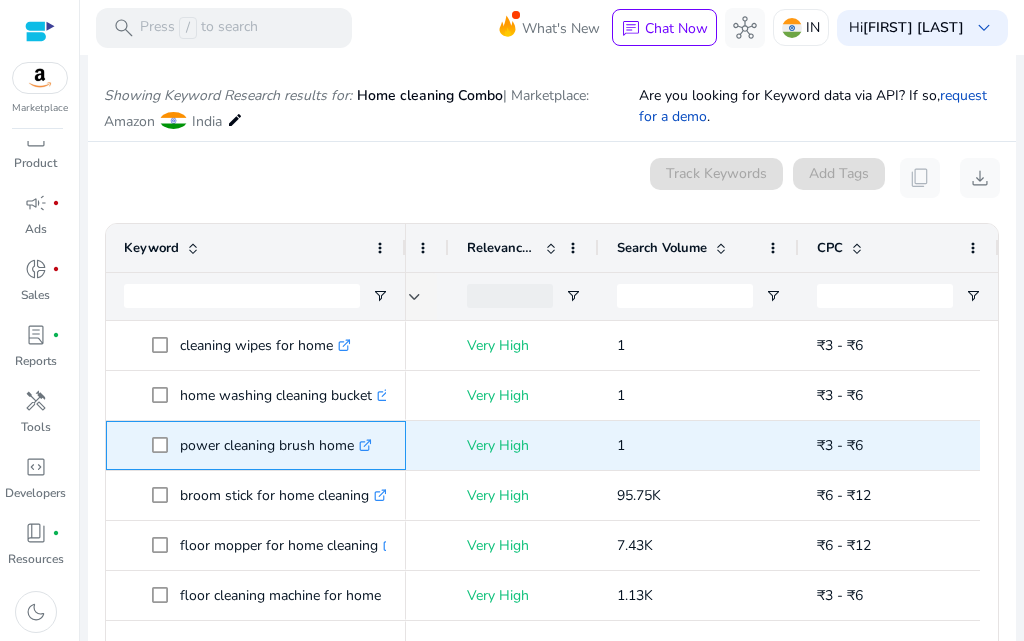 click on "power cleaning brush home  .st0{fill:#2c8af8}" at bounding box center [276, 445] 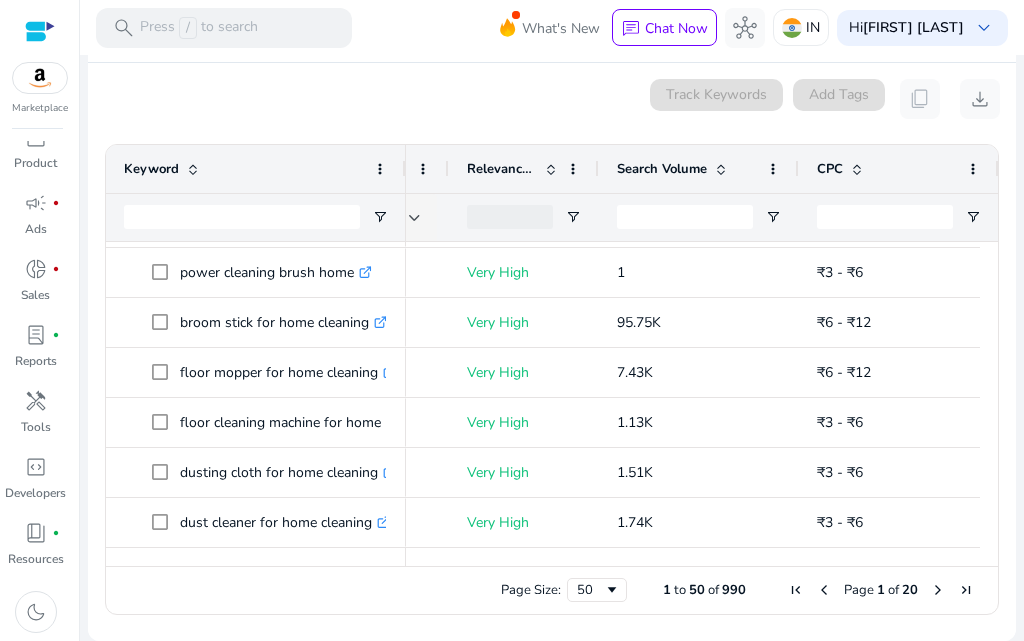 click at bounding box center (938, 590) 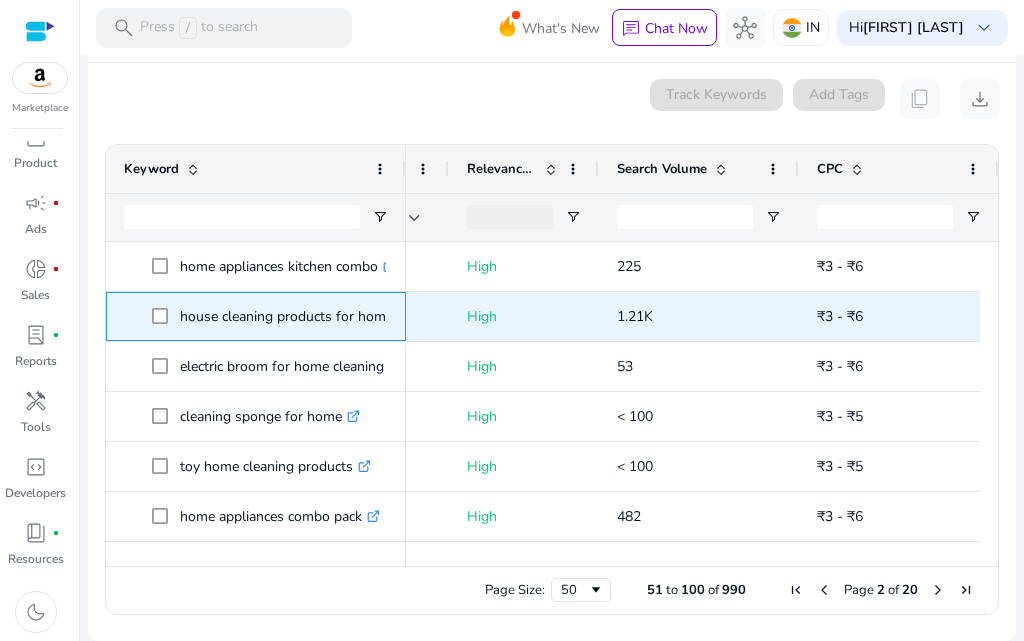 drag, startPoint x: 178, startPoint y: 320, endPoint x: 413, endPoint y: 322, distance: 235.00851 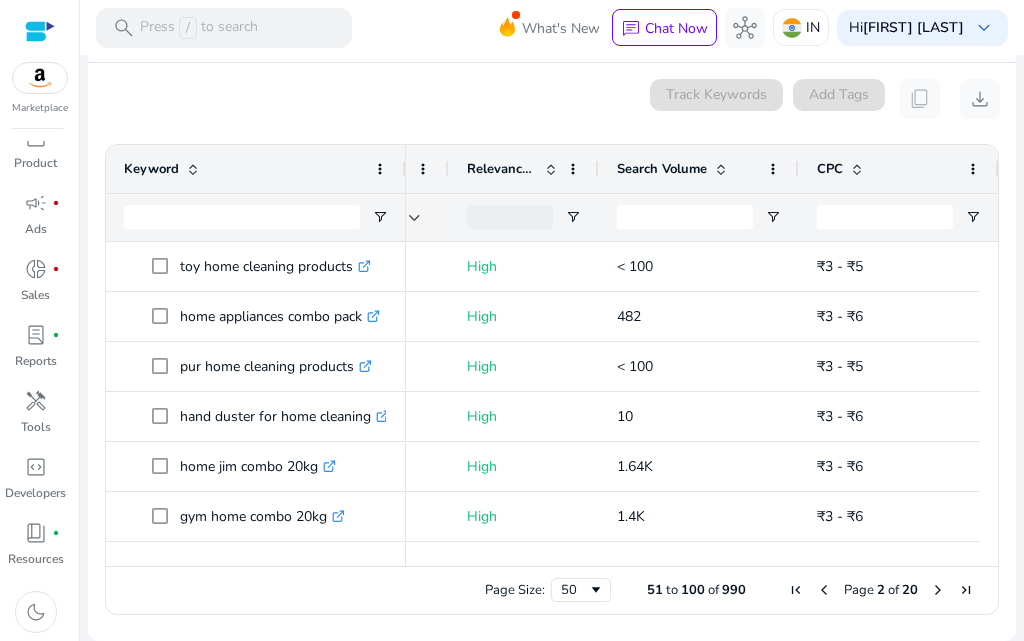 click on "Page Size:
50
51
to
100
of
990
Page
2
of
20" at bounding box center (552, 590) 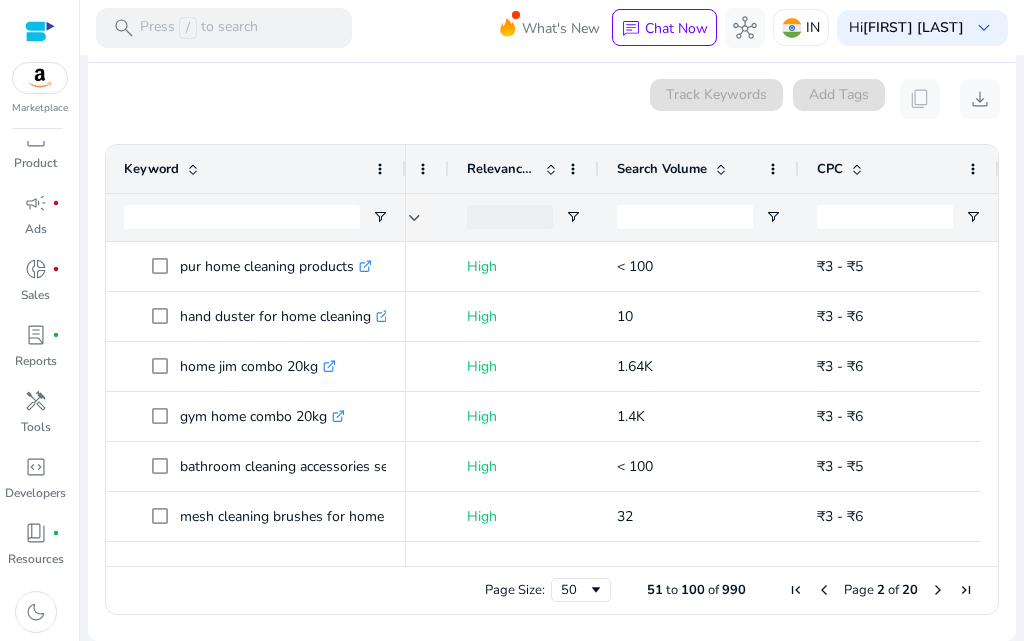 click on "Page Size:
50
51
to
100
of
990
Page
2
of
20" at bounding box center [552, 590] 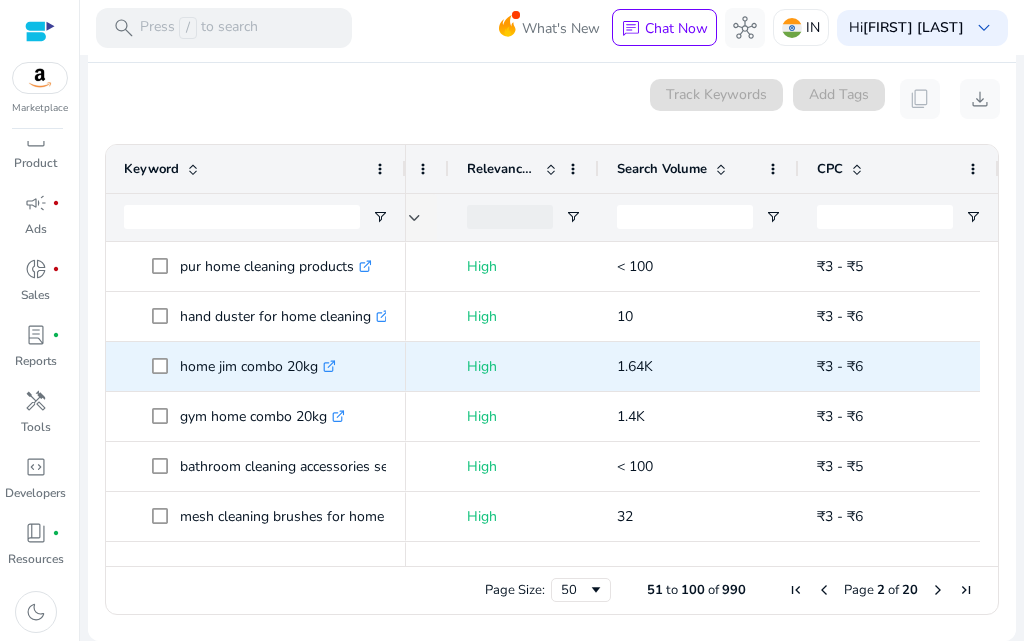 click on "home jim combo 20kg  .st0{fill:#2c8af8}" at bounding box center (258, 366) 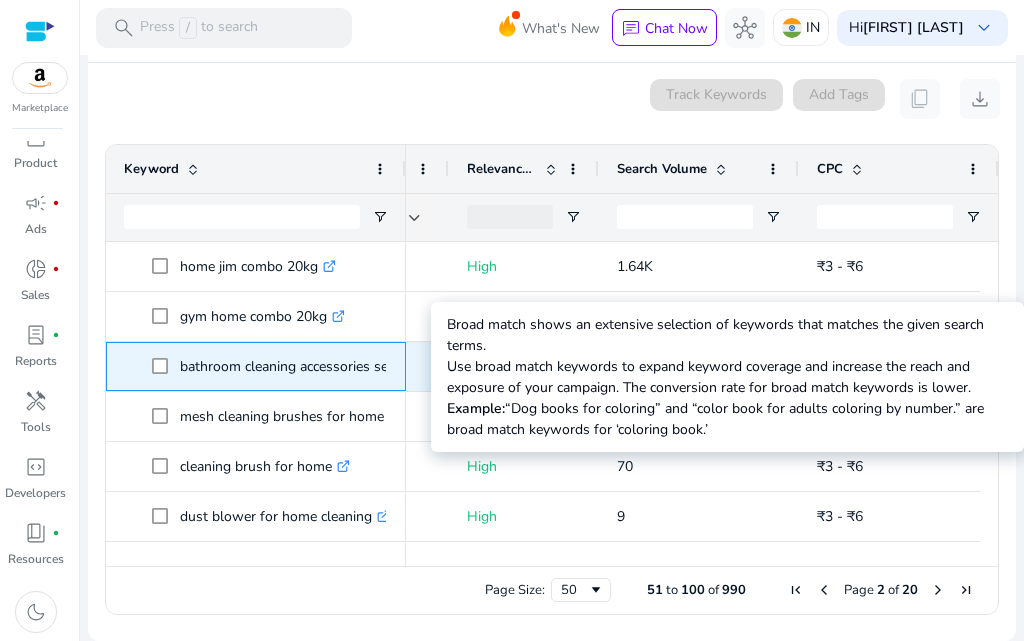 drag, startPoint x: 327, startPoint y: 368, endPoint x: 418, endPoint y: 364, distance: 91.08787 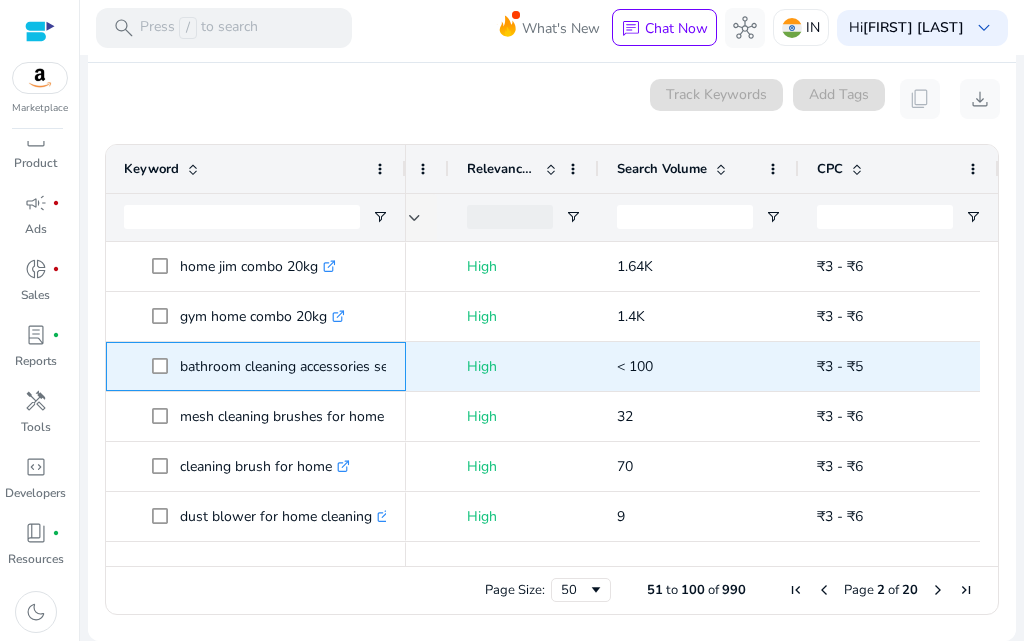 click on "bathroom cleaning accessories set for home combo  .st0{fill:#2c8af8}" at bounding box center [349, 366] 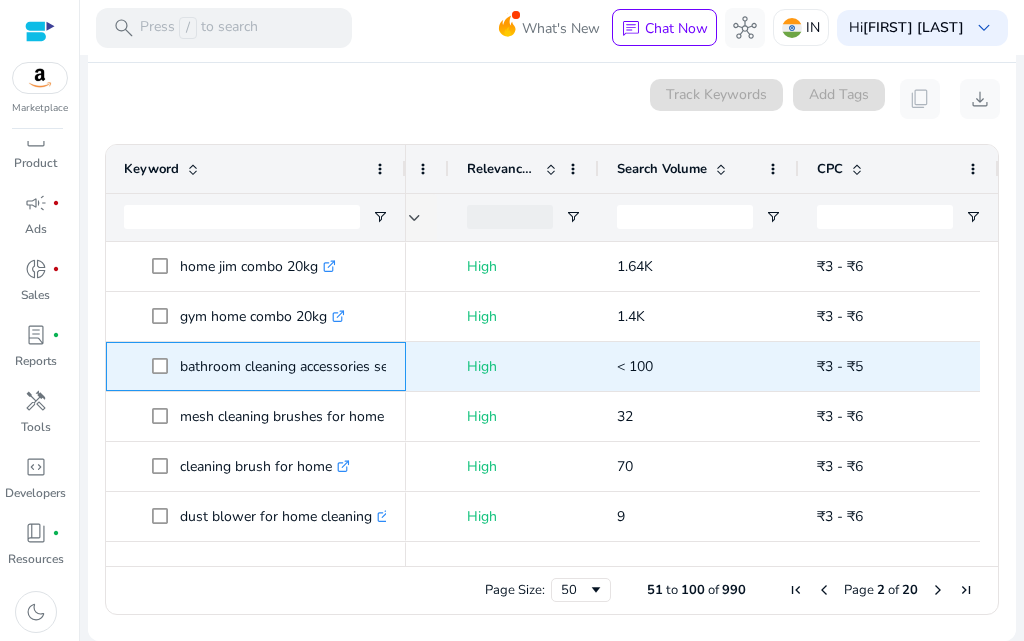 drag, startPoint x: 304, startPoint y: 365, endPoint x: 403, endPoint y: 367, distance: 99.0202 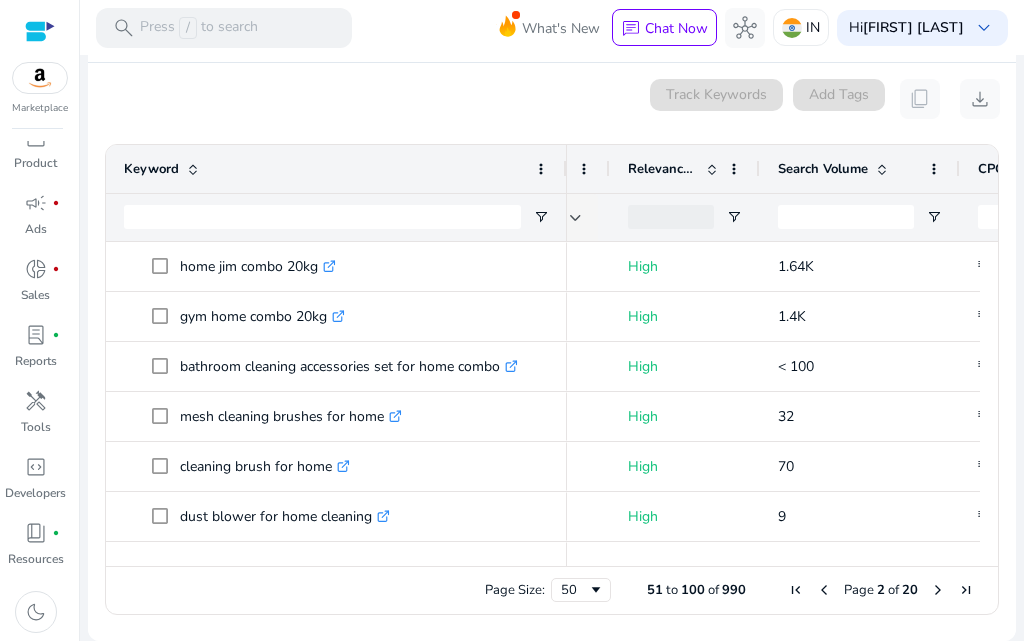 drag, startPoint x: 401, startPoint y: 173, endPoint x: 562, endPoint y: 188, distance: 161.69725 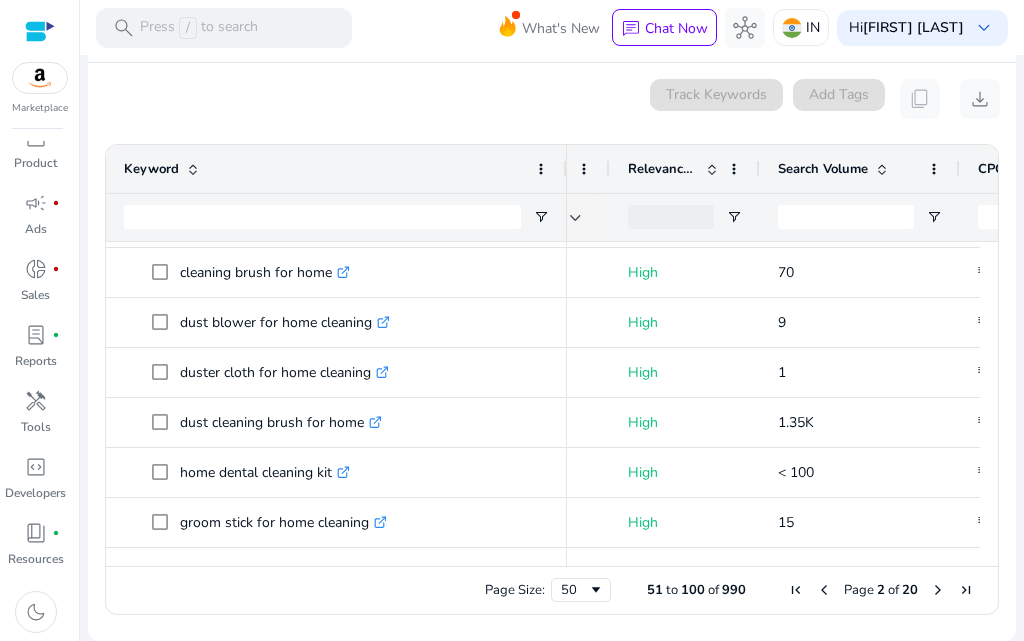 click on "Page Size:
50
51
to
100
of
990
Page
2
of
20" at bounding box center (552, 590) 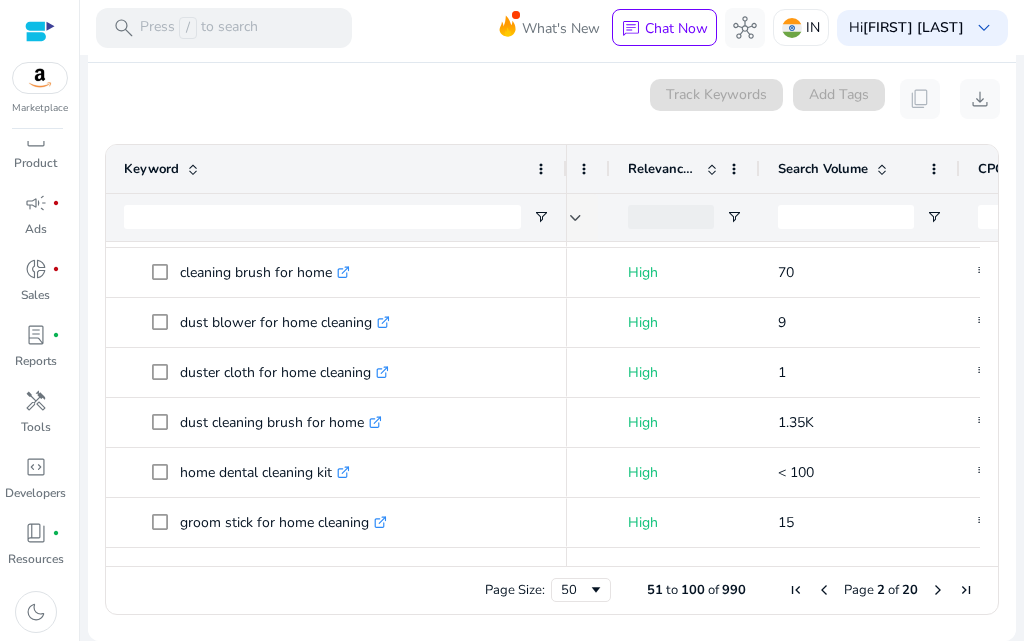 click at bounding box center (938, 590) 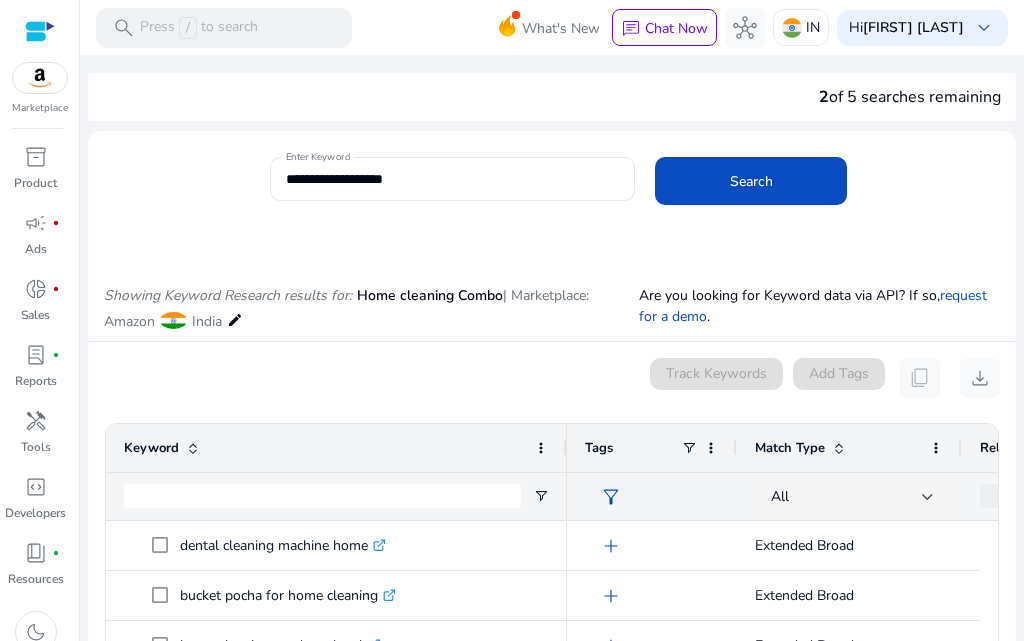 scroll, scrollTop: 0, scrollLeft: 0, axis: both 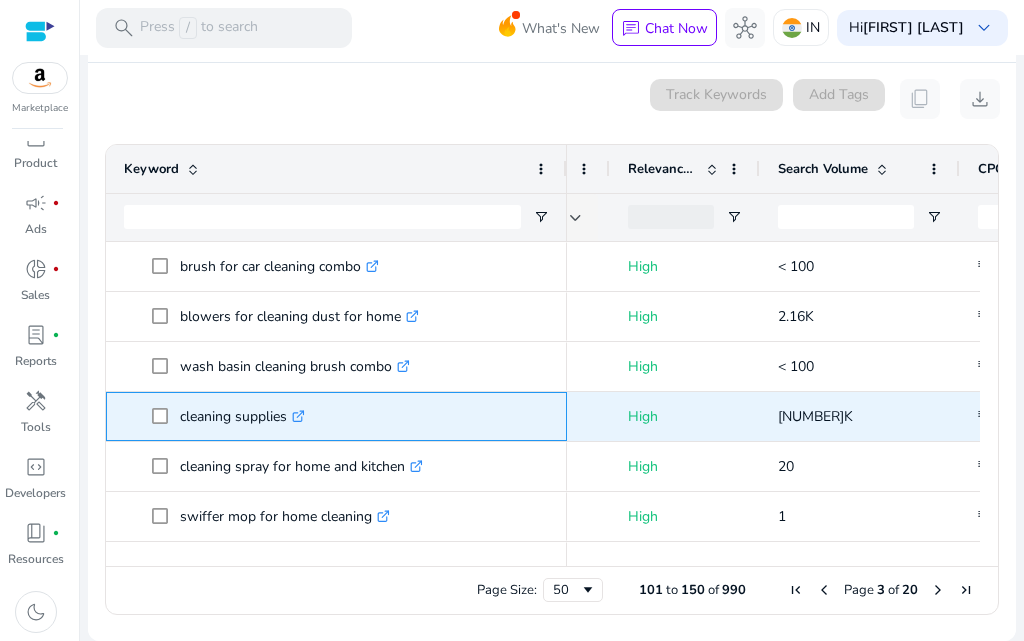 drag, startPoint x: 177, startPoint y: 417, endPoint x: 291, endPoint y: 422, distance: 114.1096 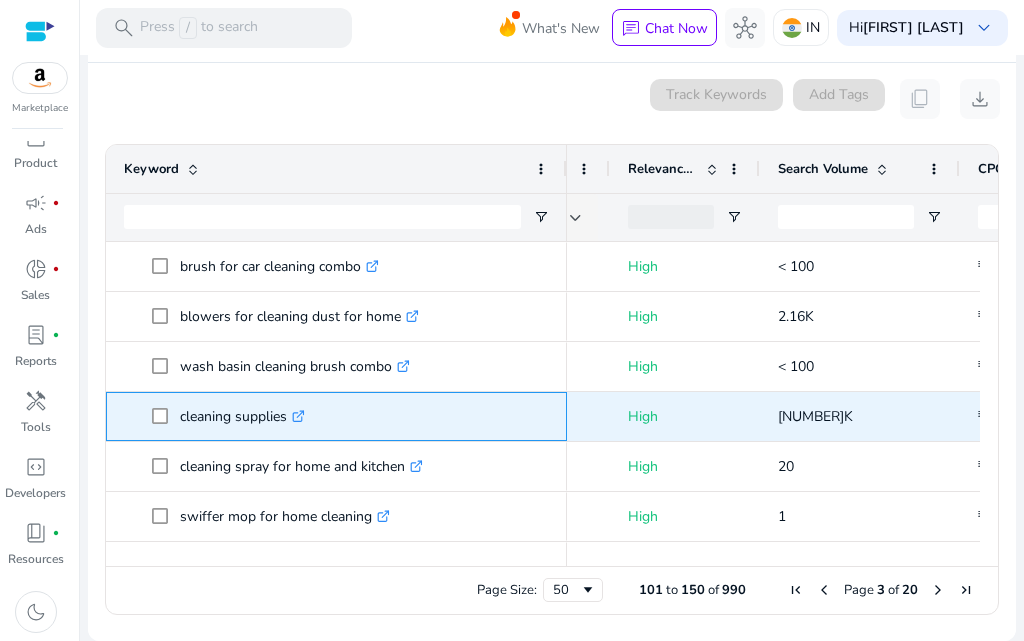 click on "cleaning supplies  .st0{fill:#2c8af8}" at bounding box center [242, 416] 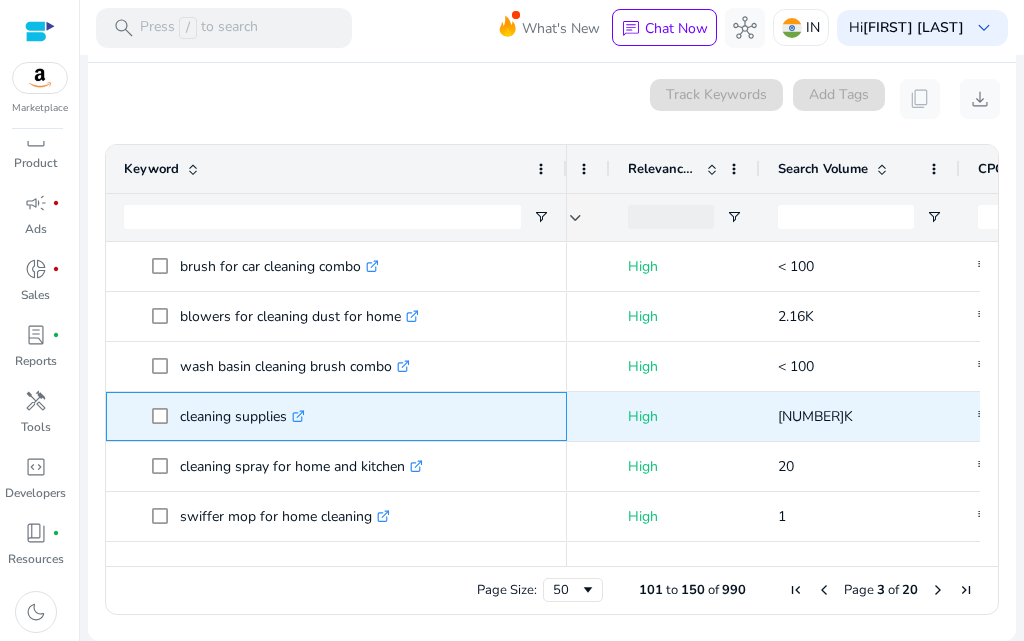click on "cleaning supplies  .st0{fill:#2c8af8}" at bounding box center [242, 416] 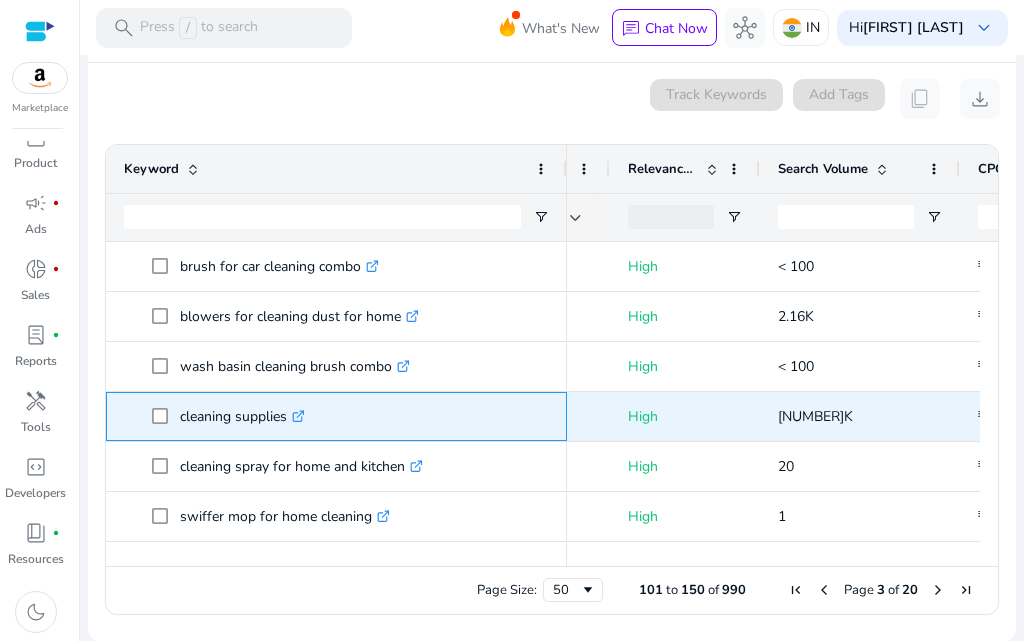 scroll, scrollTop: 773, scrollLeft: 0, axis: vertical 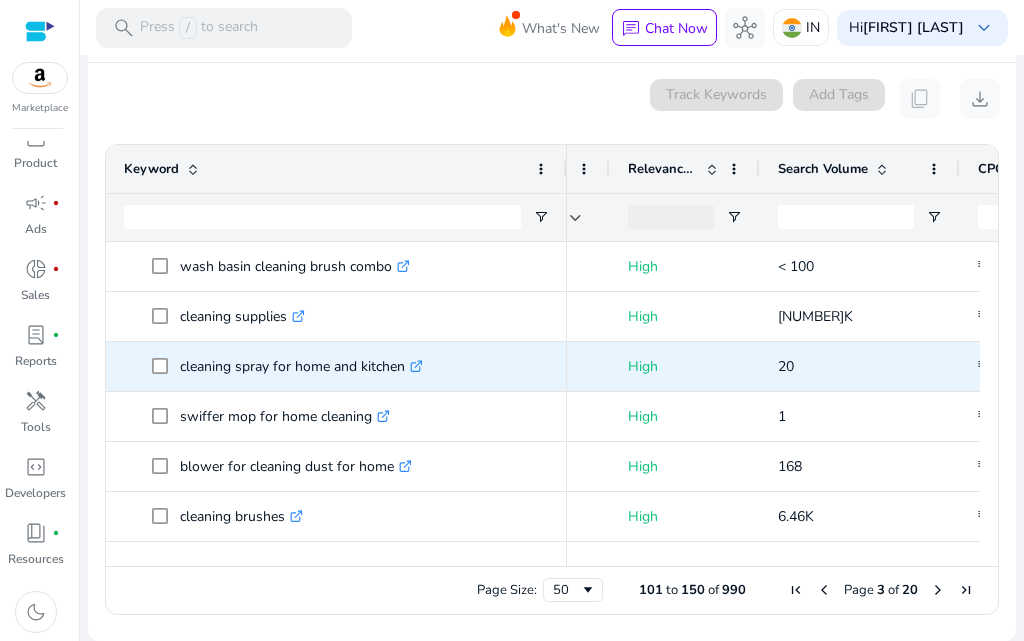 click on "cleaning spray for home and kitchen  .st0{fill:#2c8af8}" at bounding box center [301, 366] 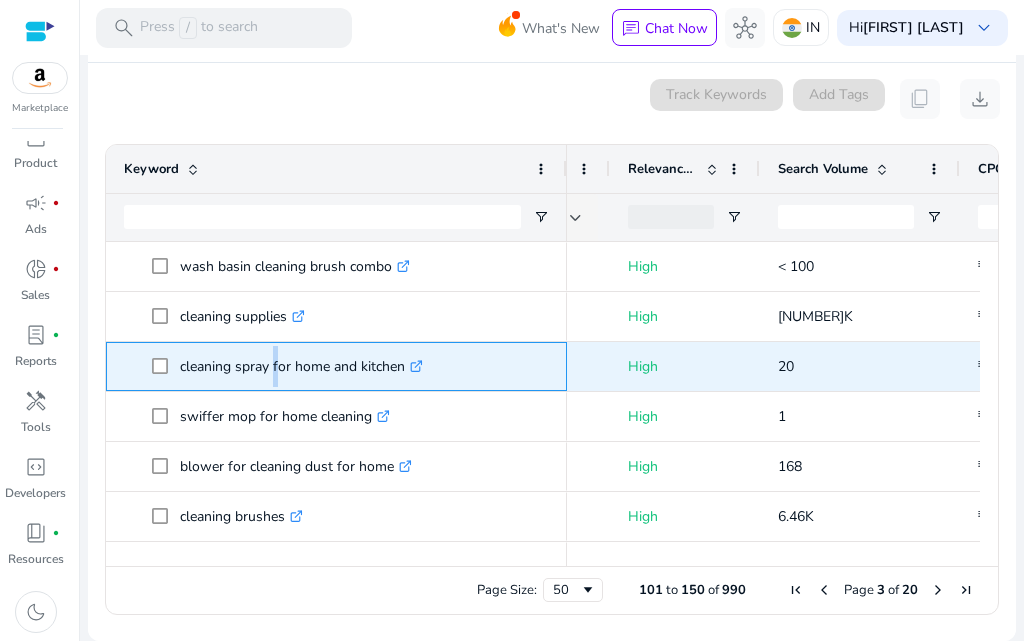 click on "cleaning spray for home and kitchen  .st0{fill:#2c8af8}" at bounding box center (301, 366) 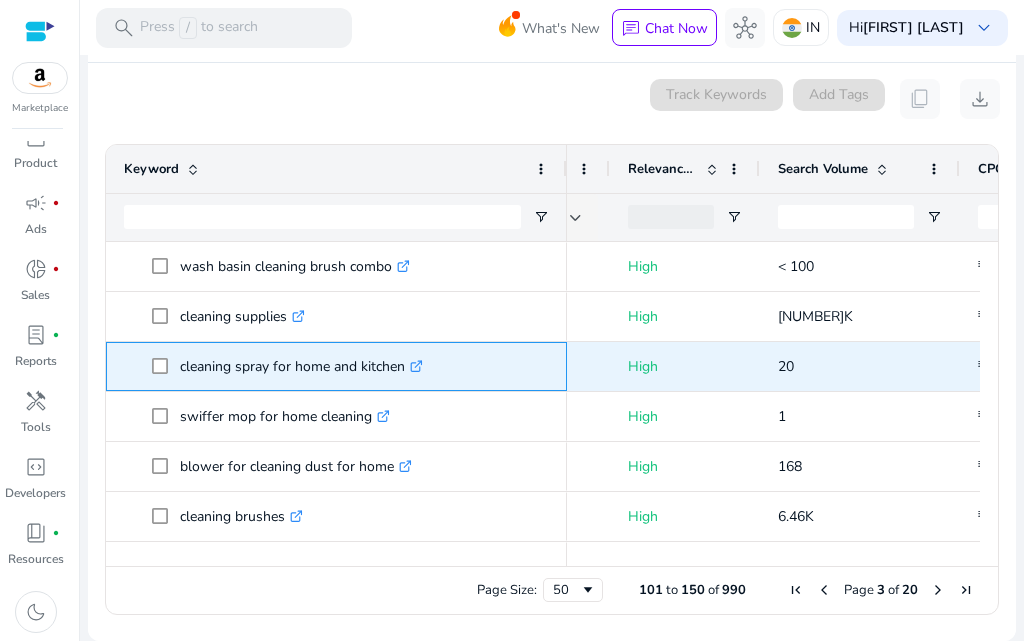 click on "cleaning spray for home and kitchen  .st0{fill:#2c8af8}" at bounding box center [301, 366] 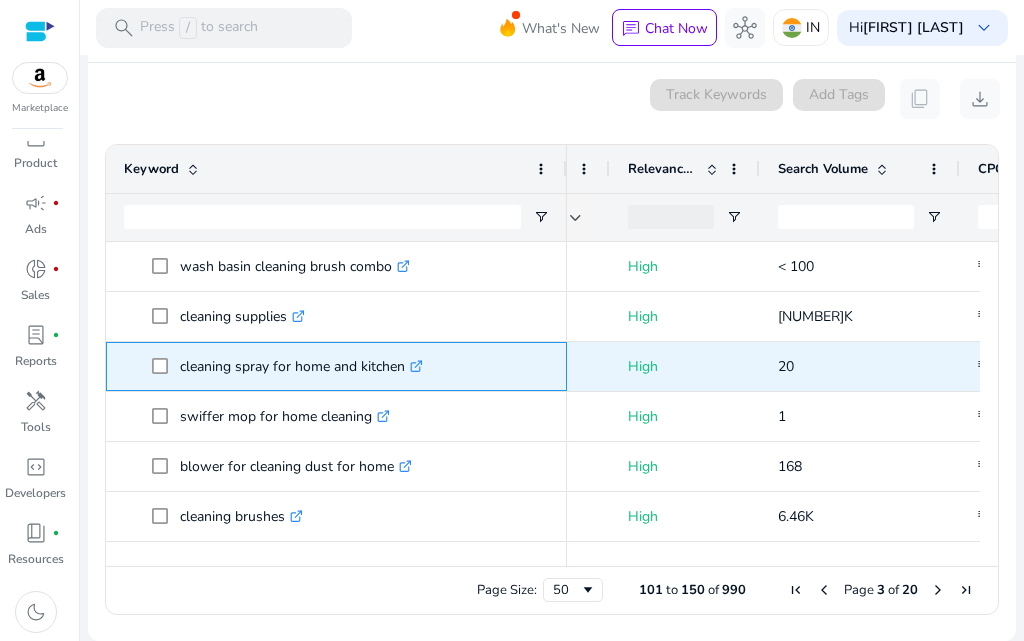 drag, startPoint x: 238, startPoint y: 364, endPoint x: 408, endPoint y: 372, distance: 170.18813 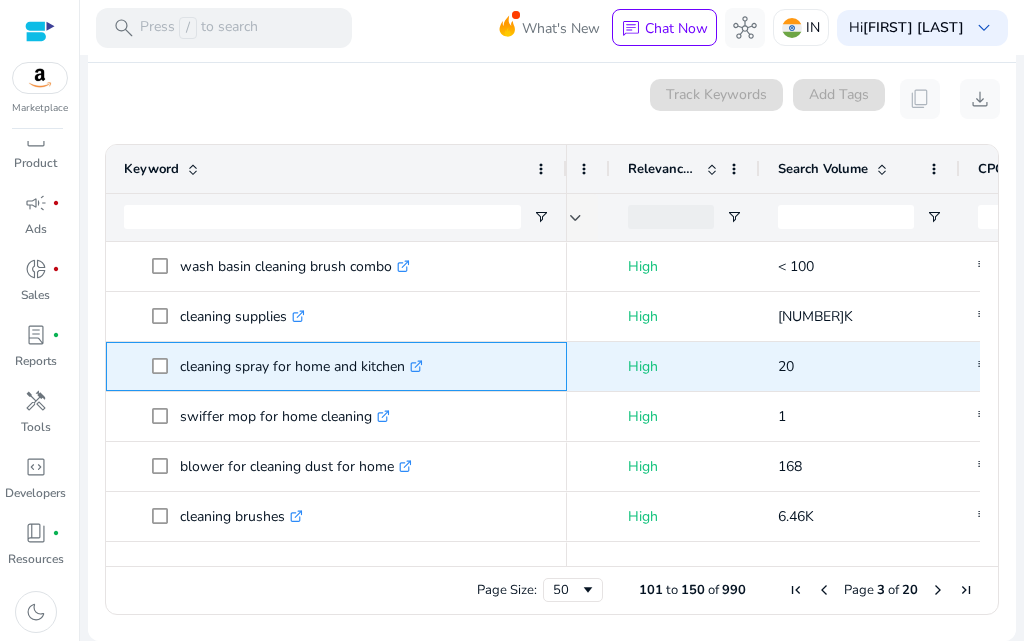 copy on "spray for home and kitchen" 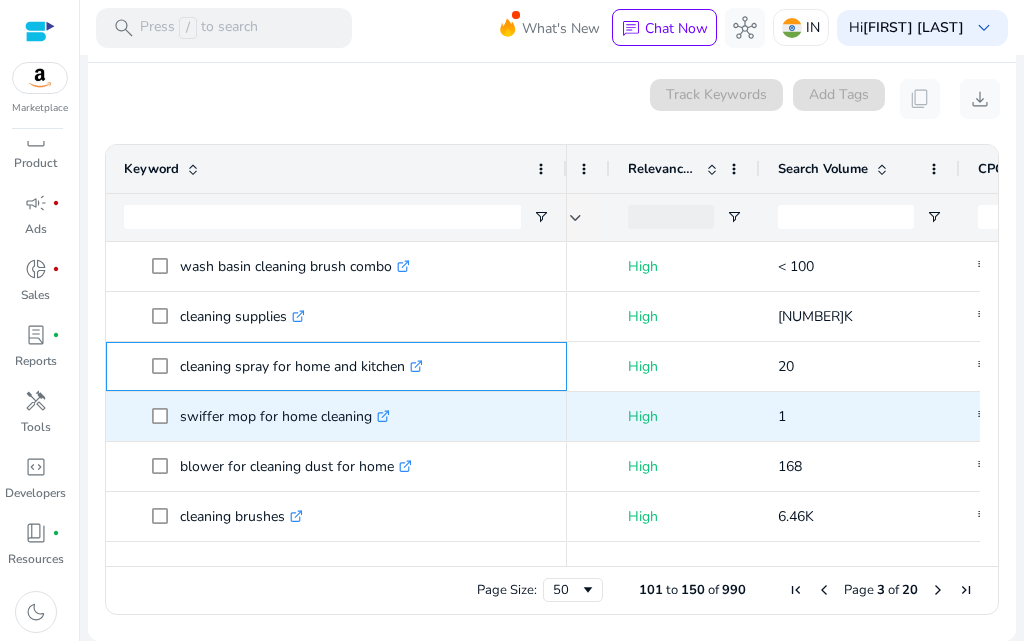 scroll, scrollTop: 876, scrollLeft: 0, axis: vertical 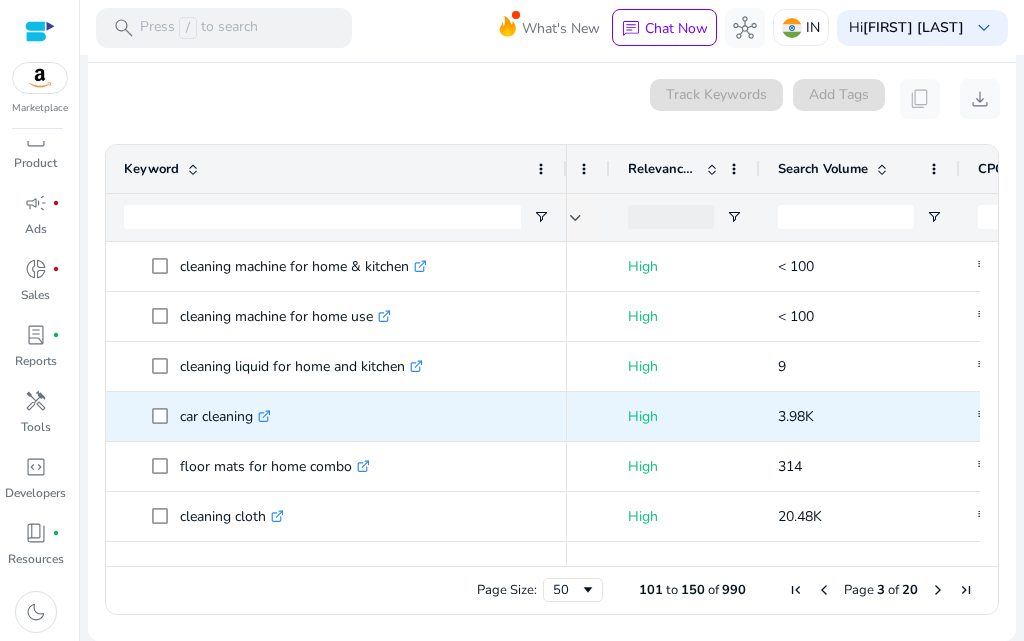 click on "car cleaning  .st0{fill:#2c8af8}" at bounding box center (225, 416) 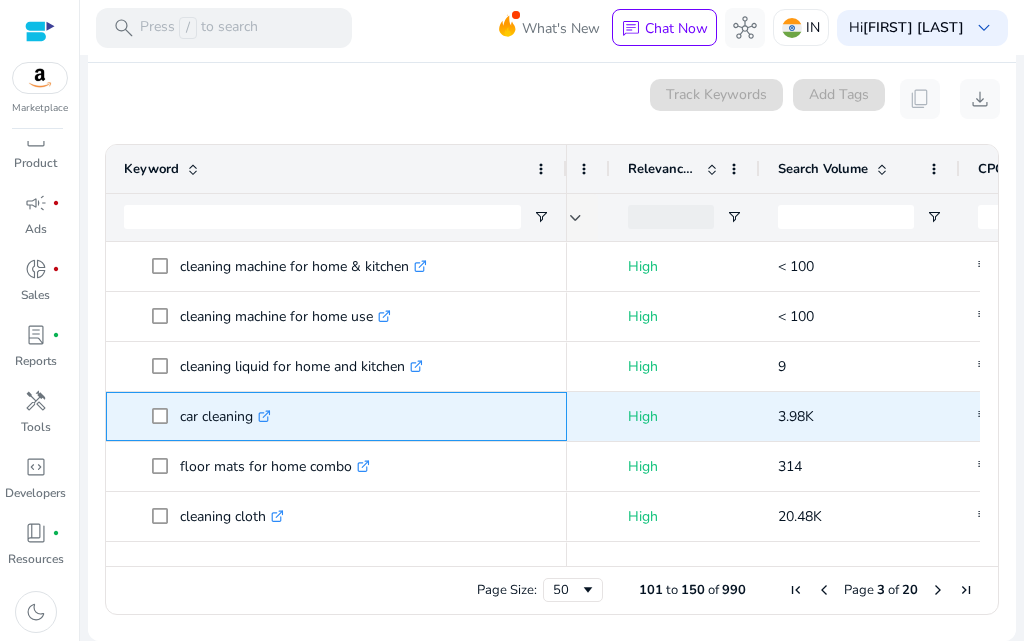 click on "car cleaning  .st0{fill:#2c8af8}" at bounding box center [225, 416] 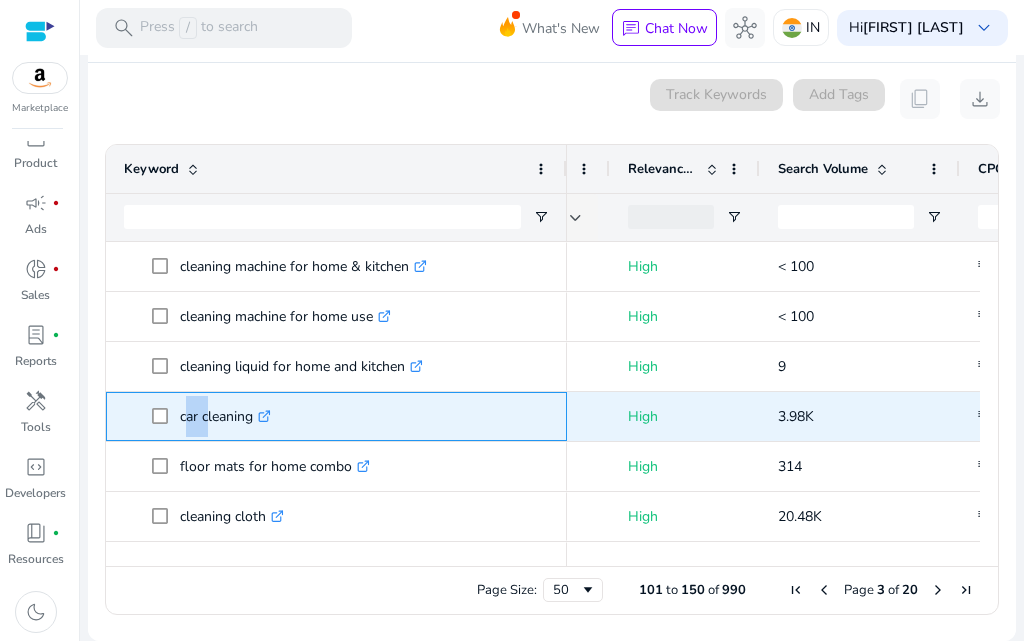 click on "car cleaning  .st0{fill:#2c8af8}" at bounding box center [225, 416] 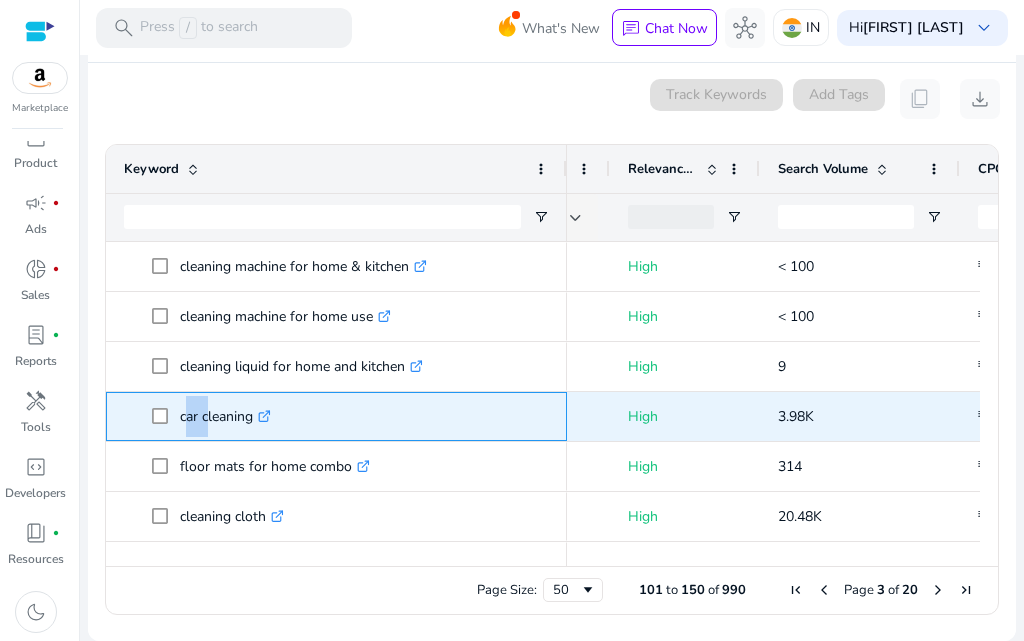 copy on "car" 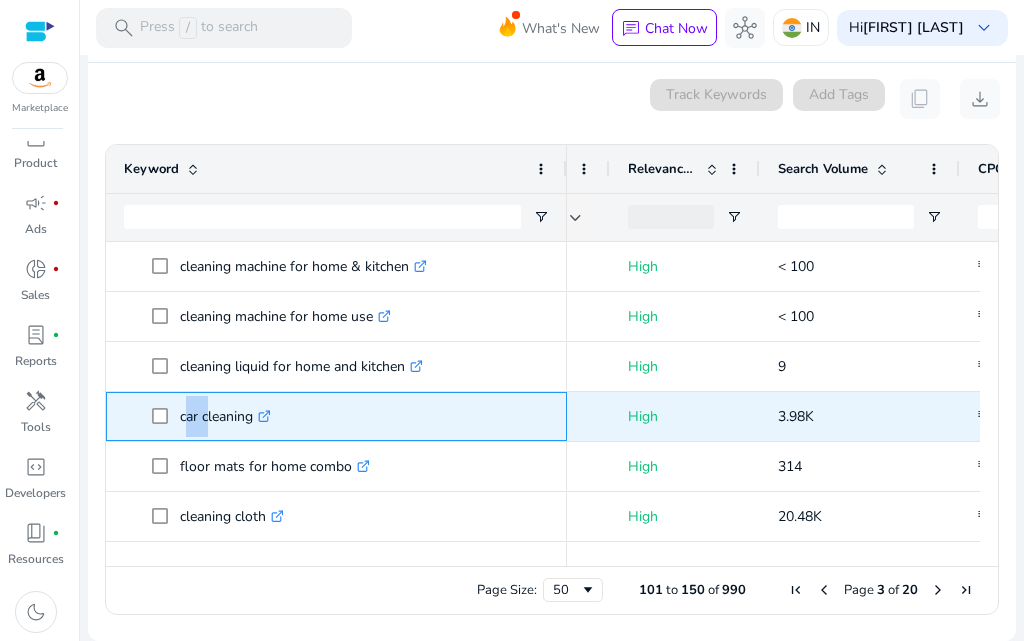 scroll, scrollTop: 1300, scrollLeft: 0, axis: vertical 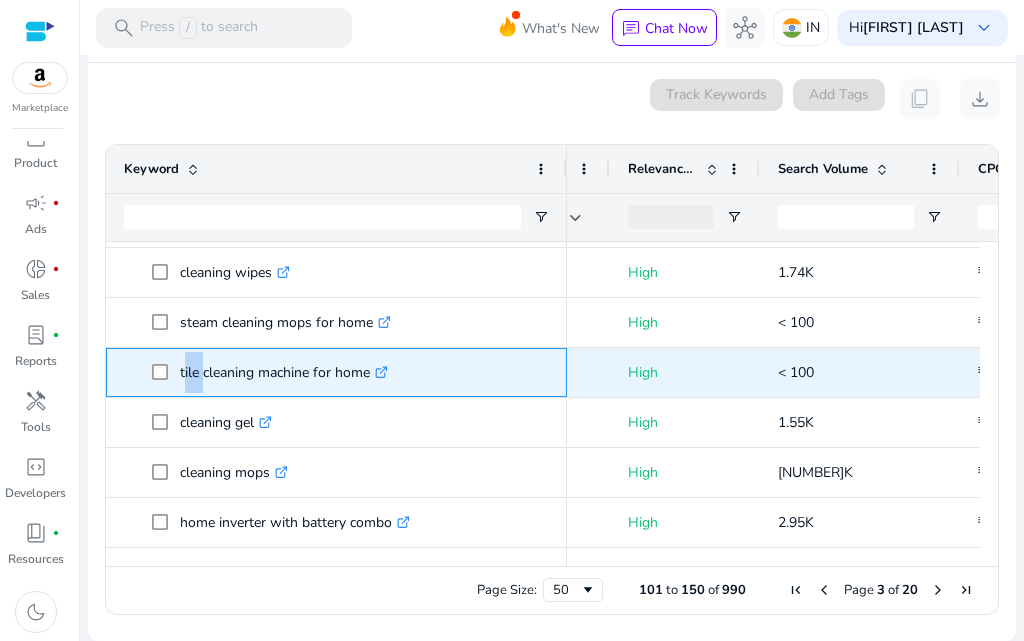 drag, startPoint x: 183, startPoint y: 370, endPoint x: 199, endPoint y: 374, distance: 16.492422 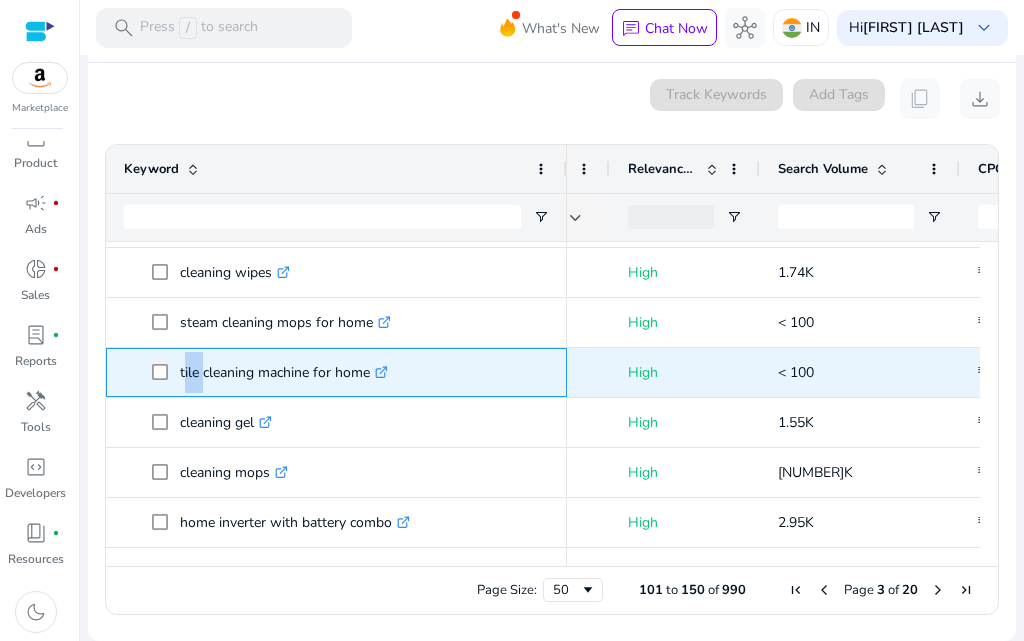 copy on "tile" 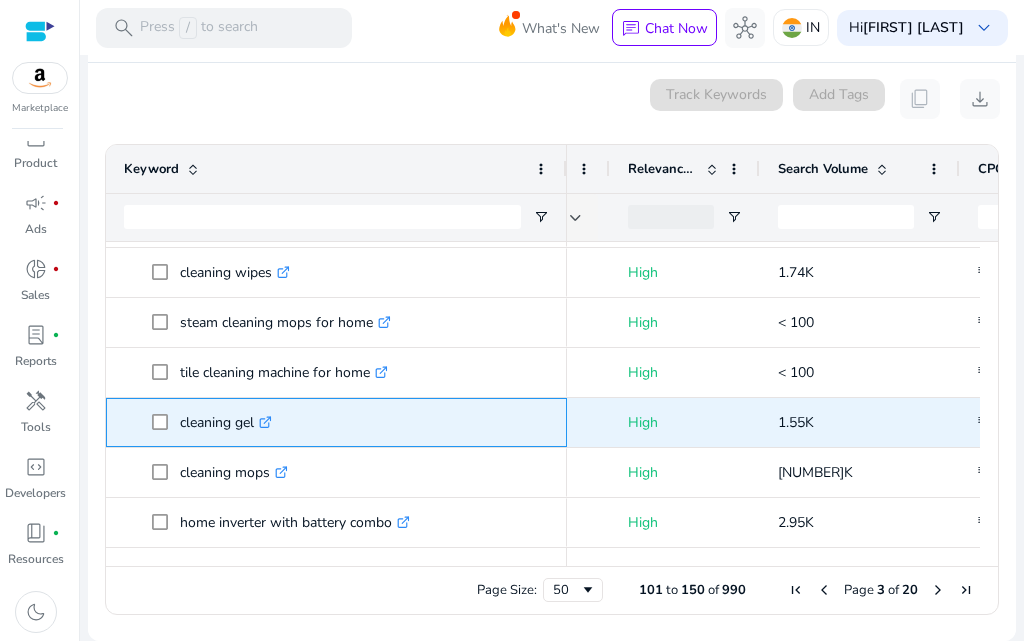 click on "cleaning gel  .st0{fill:#2c8af8}" at bounding box center (226, 422) 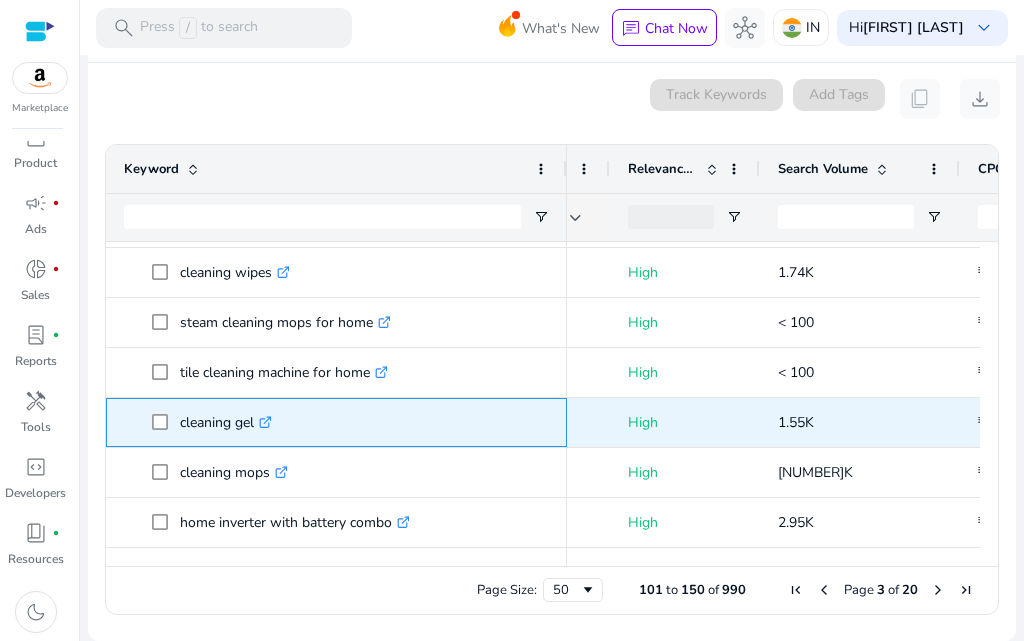 click on "cleaning gel  .st0{fill:#2c8af8}" at bounding box center [226, 422] 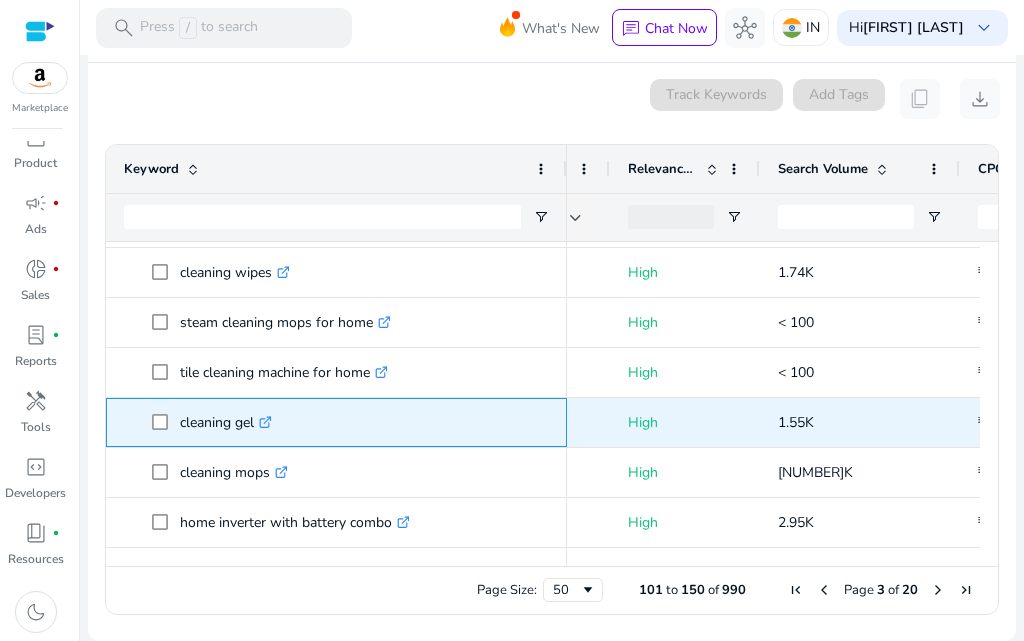 click on "cleaning gel  .st0{fill:#2c8af8}" at bounding box center (226, 422) 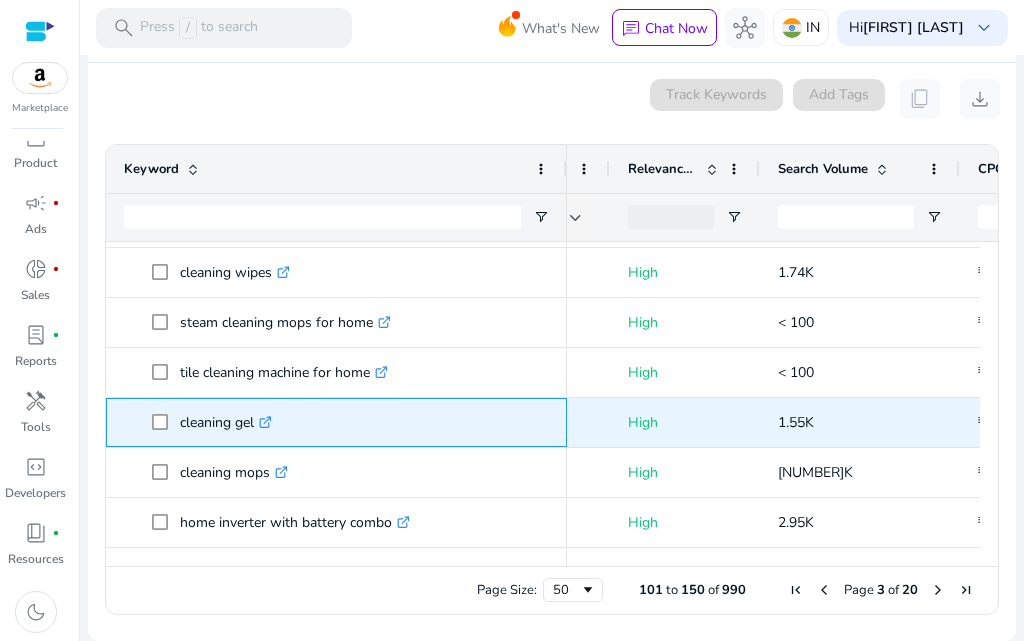 copy on "gel" 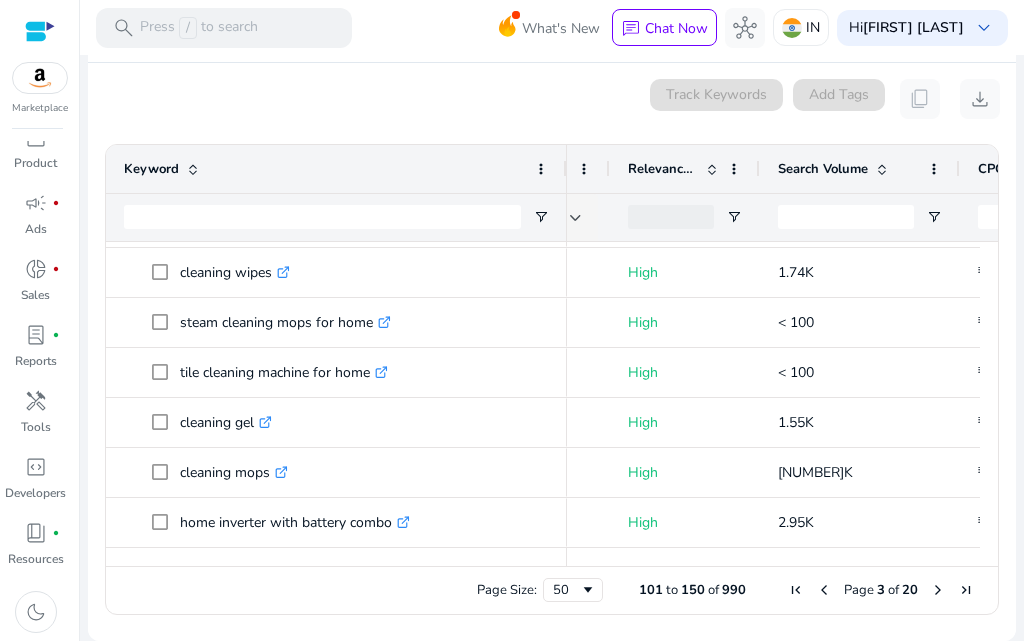 click at bounding box center [938, 590] 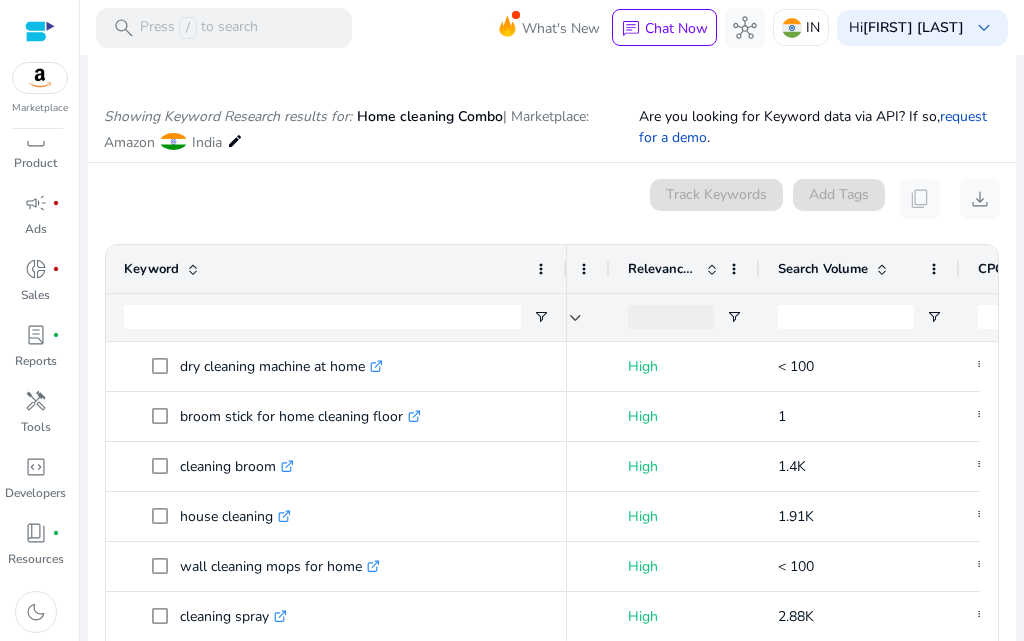 scroll, scrollTop: 400, scrollLeft: 0, axis: vertical 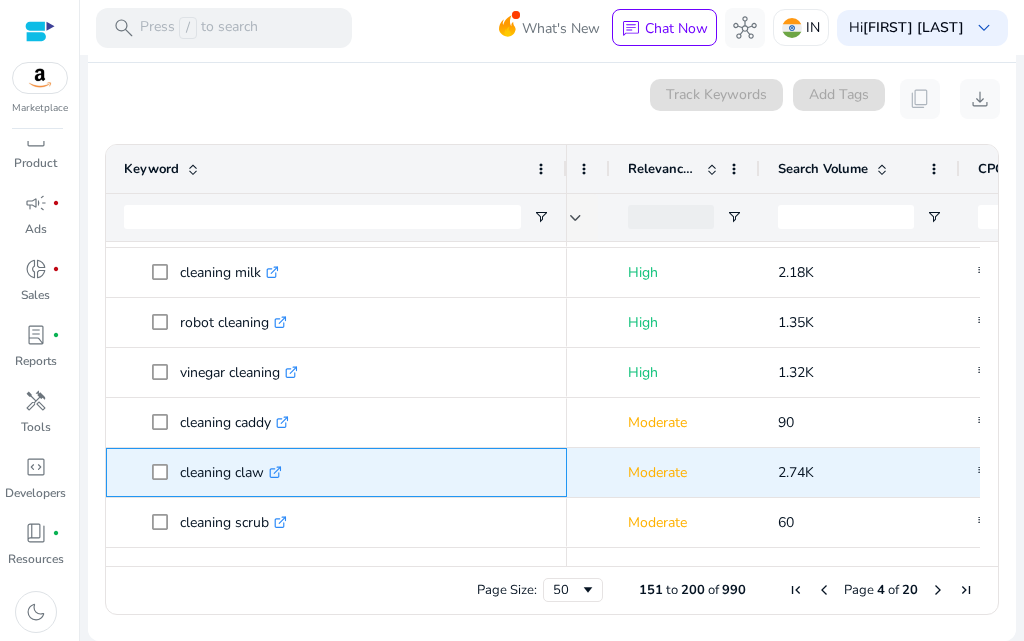 click on "cleaning claw  .st0{fill:#2c8af8}" at bounding box center [231, 472] 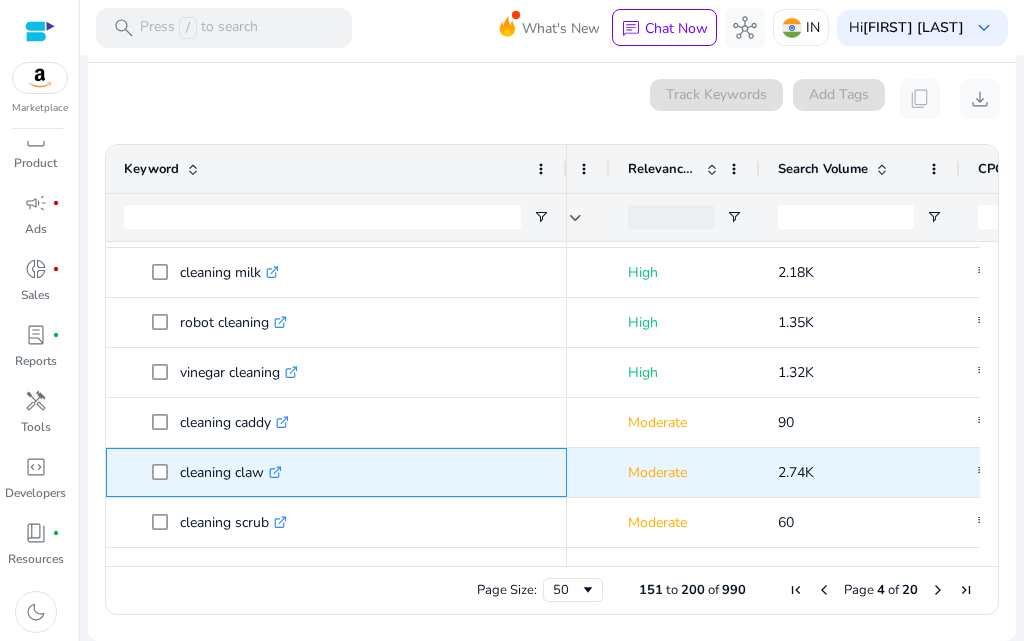 click on "cleaning claw  .st0{fill:#2c8af8}" at bounding box center [231, 472] 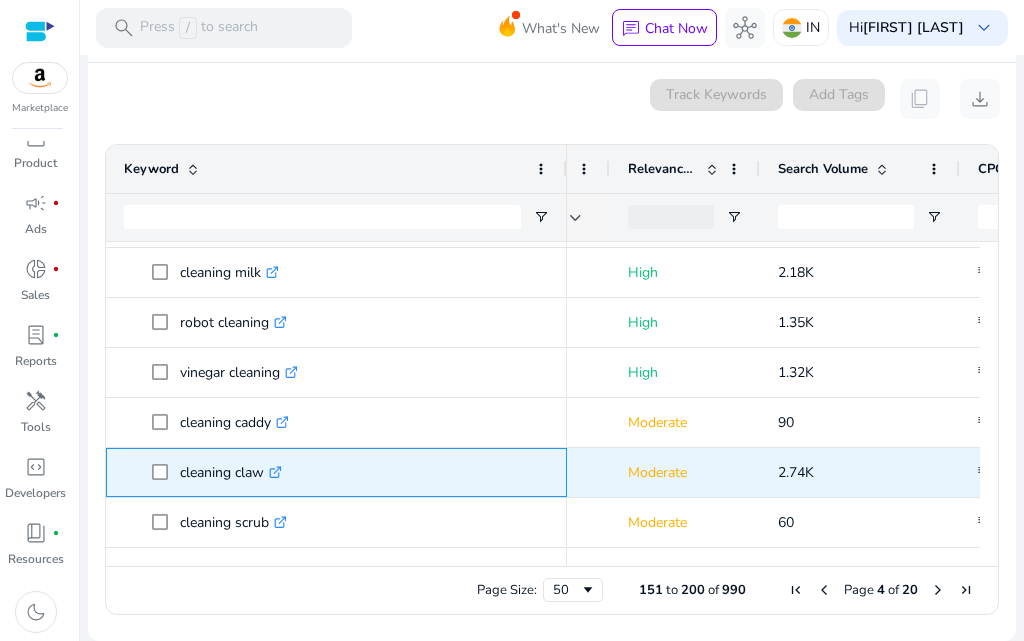 click on "cleaning claw  .st0{fill:#2c8af8}" at bounding box center (231, 472) 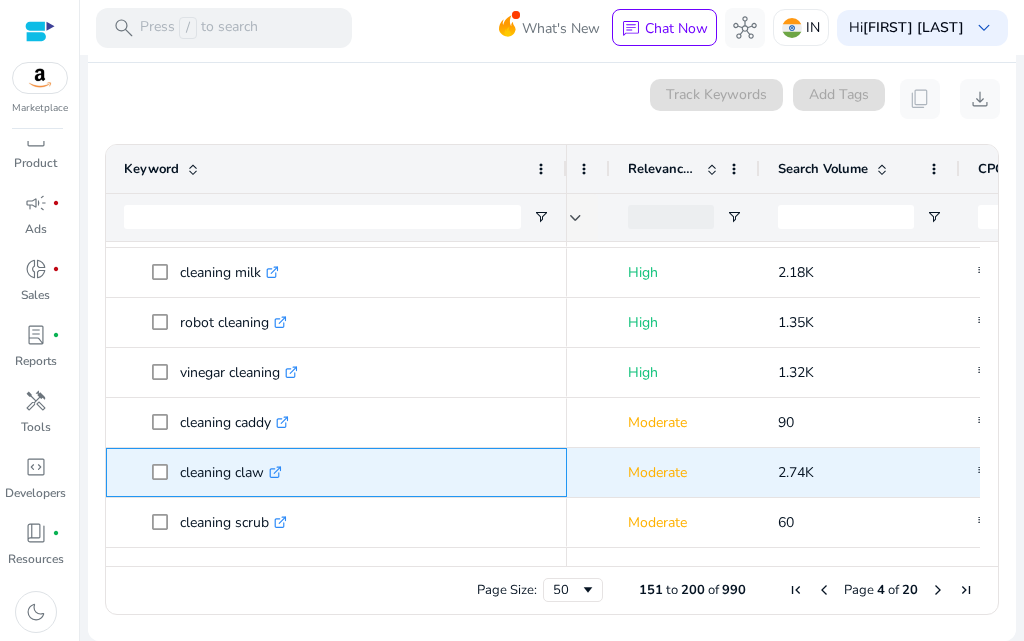 copy on "cleaning claw" 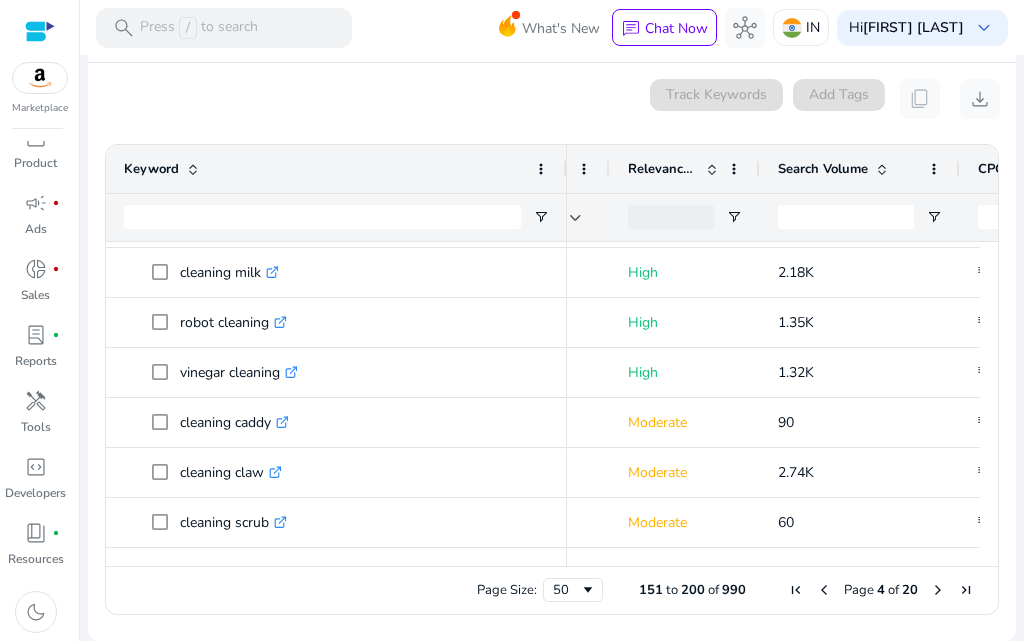 click at bounding box center [938, 590] 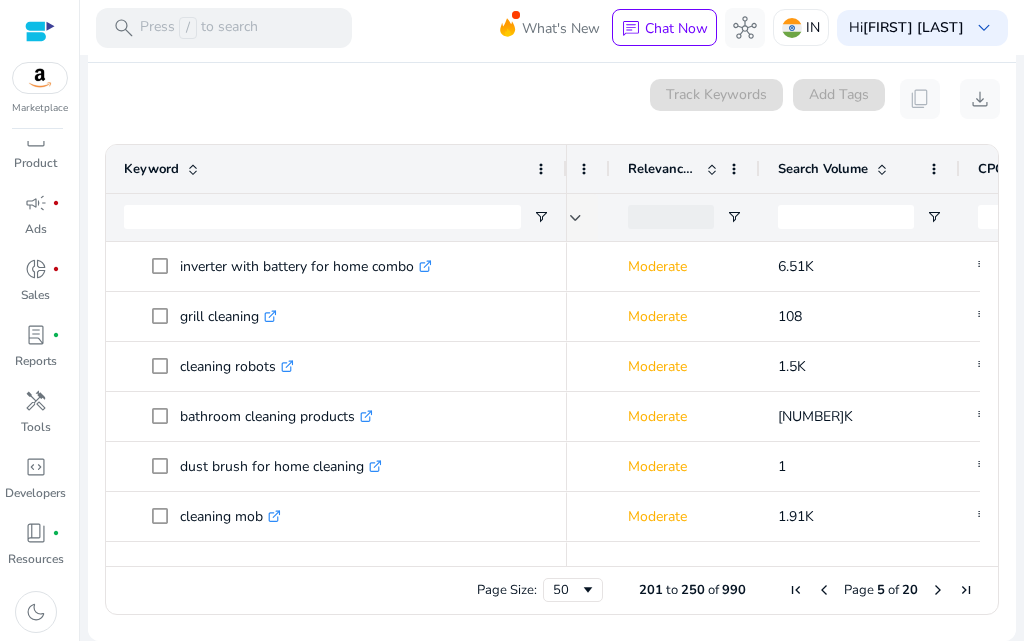 click at bounding box center [938, 590] 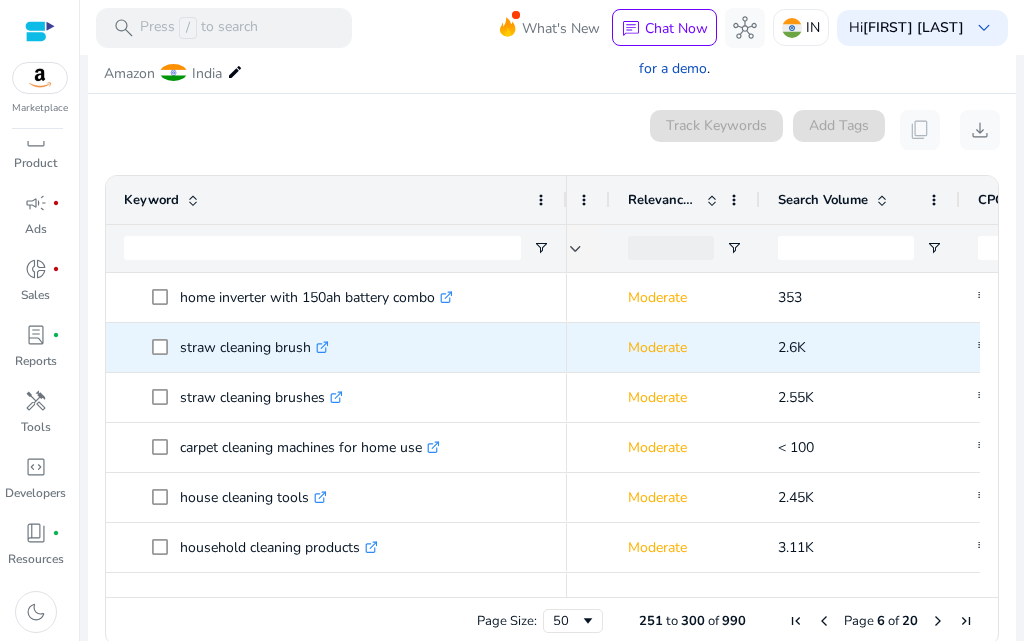 scroll, scrollTop: 279, scrollLeft: 0, axis: vertical 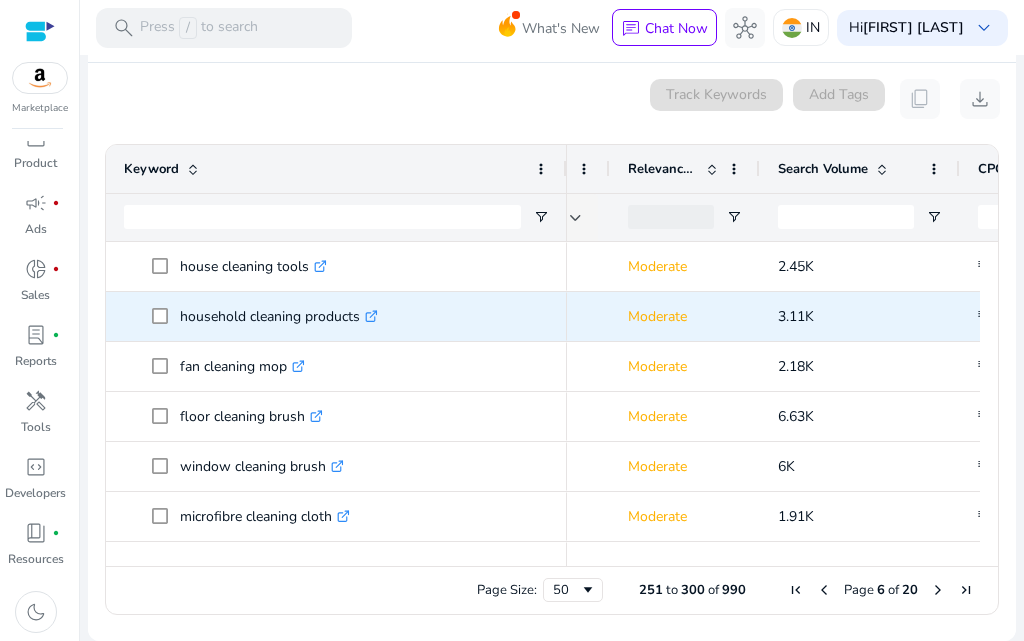 click on "household cleaning products  .st0{fill:#2c8af8}" at bounding box center [279, 316] 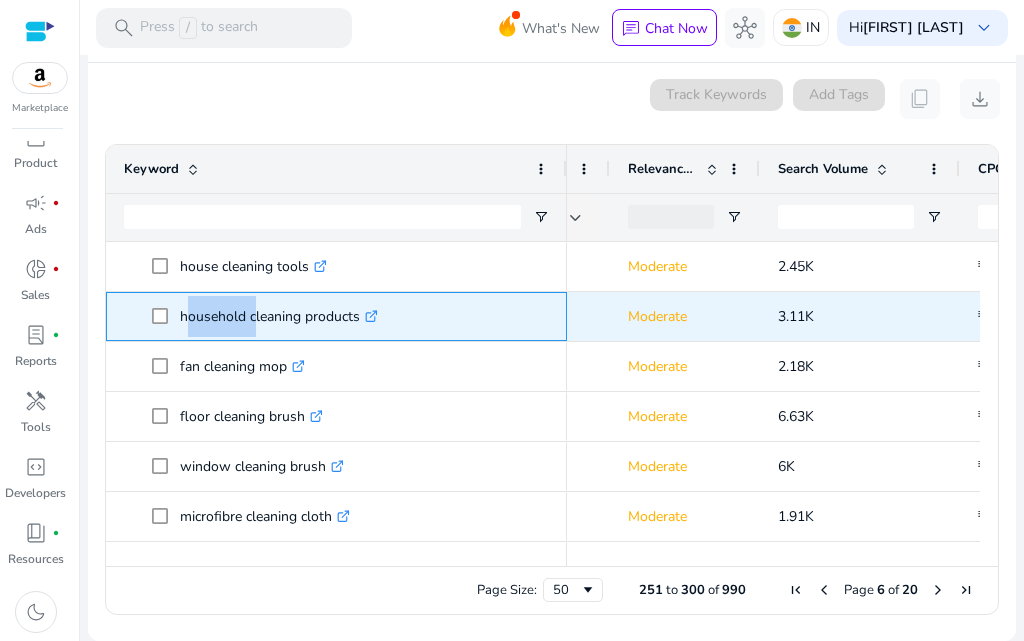 click on "household cleaning products  .st0{fill:#2c8af8}" at bounding box center (279, 316) 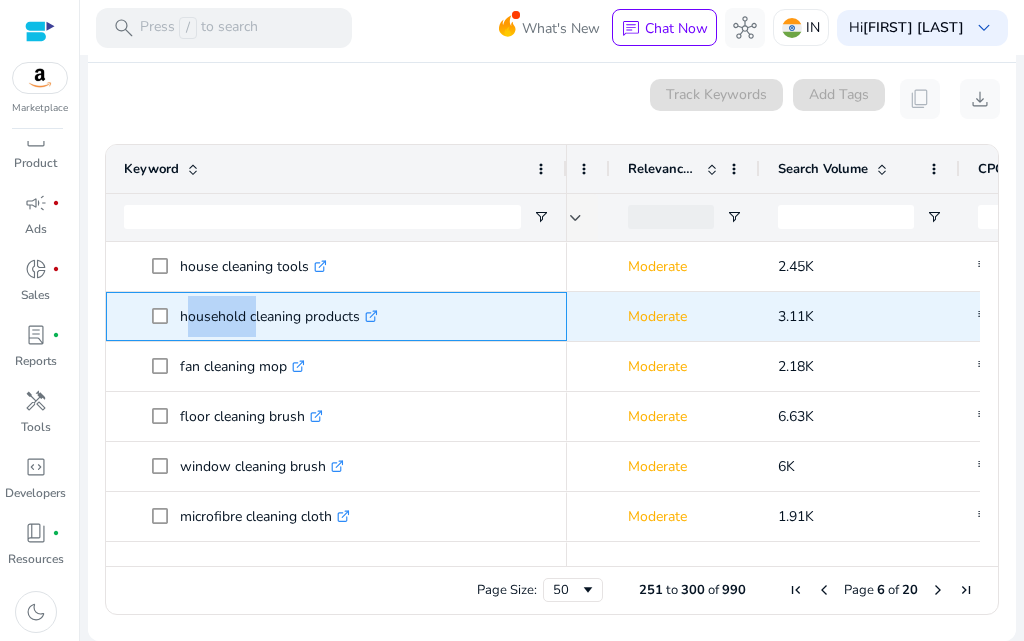 copy on "household" 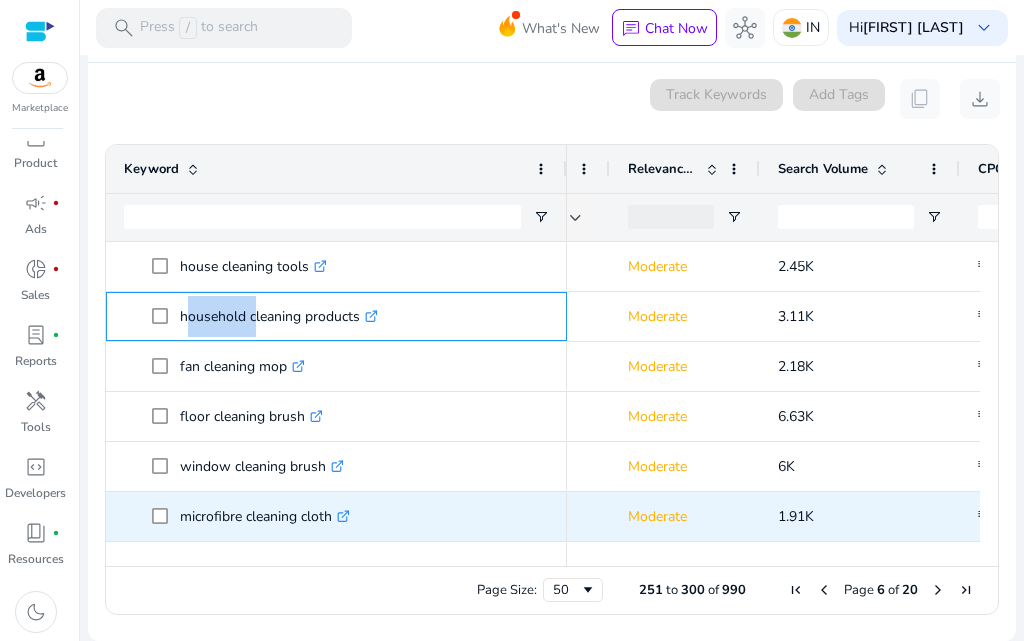 scroll, scrollTop: 300, scrollLeft: 0, axis: vertical 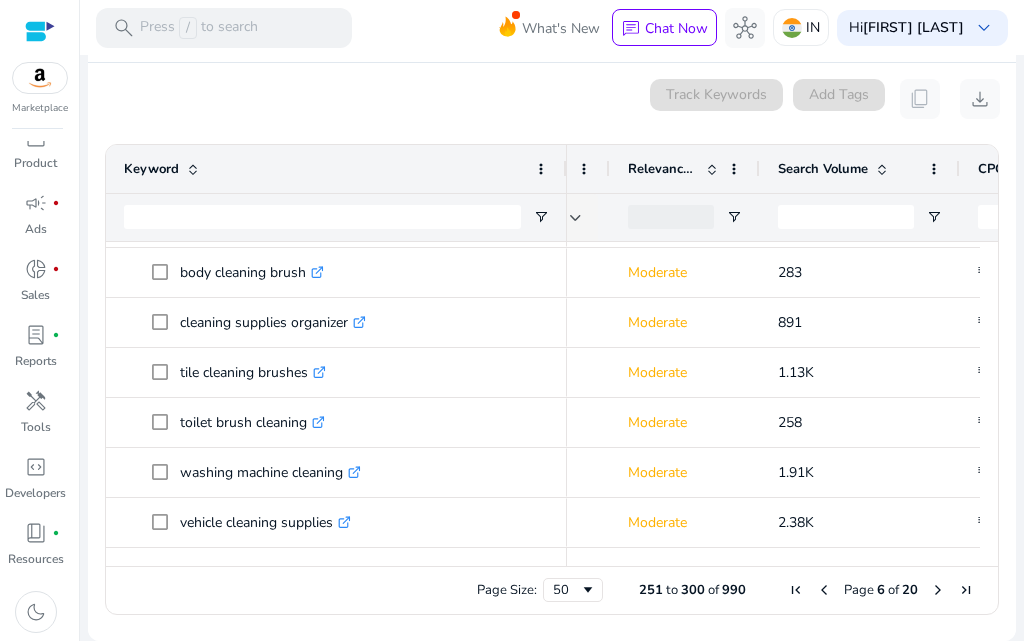 click at bounding box center [938, 590] 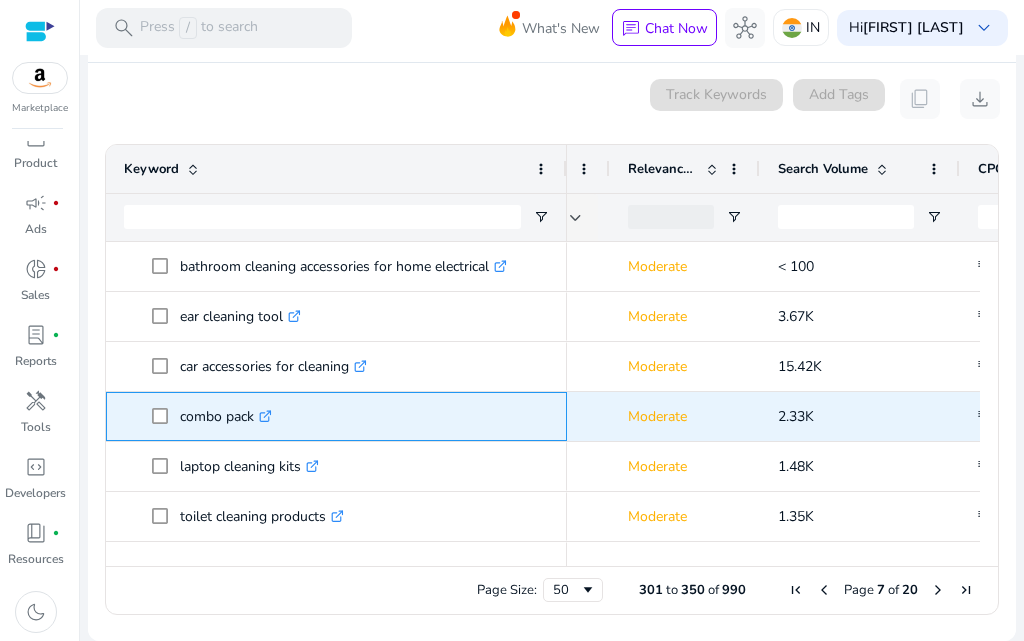 click on "combo pack  .st0{fill:#2c8af8}" at bounding box center (226, 416) 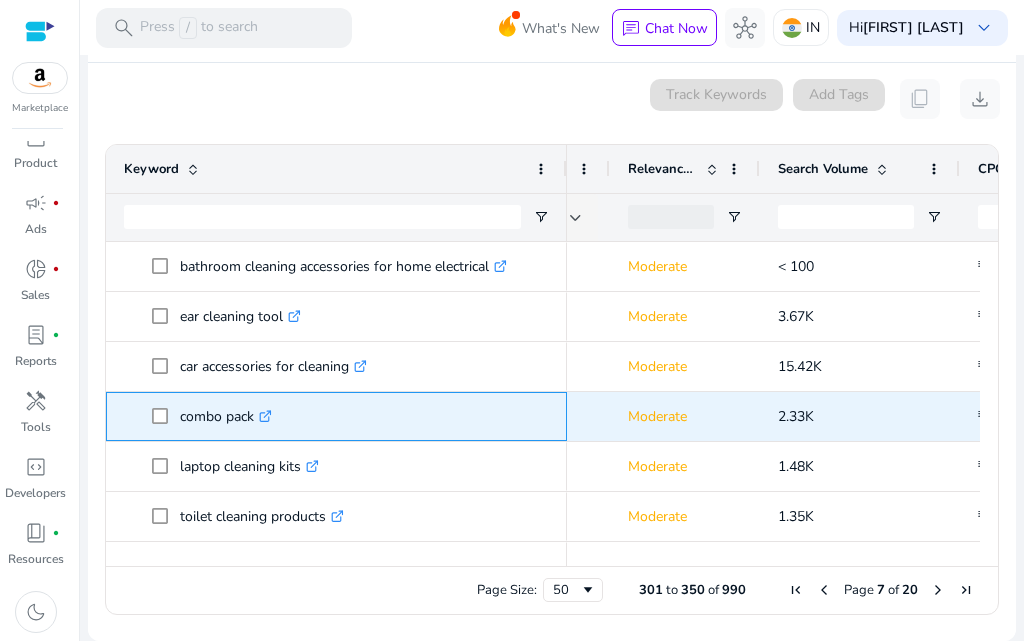 click on "combo pack  .st0{fill:#2c8af8}" at bounding box center [226, 416] 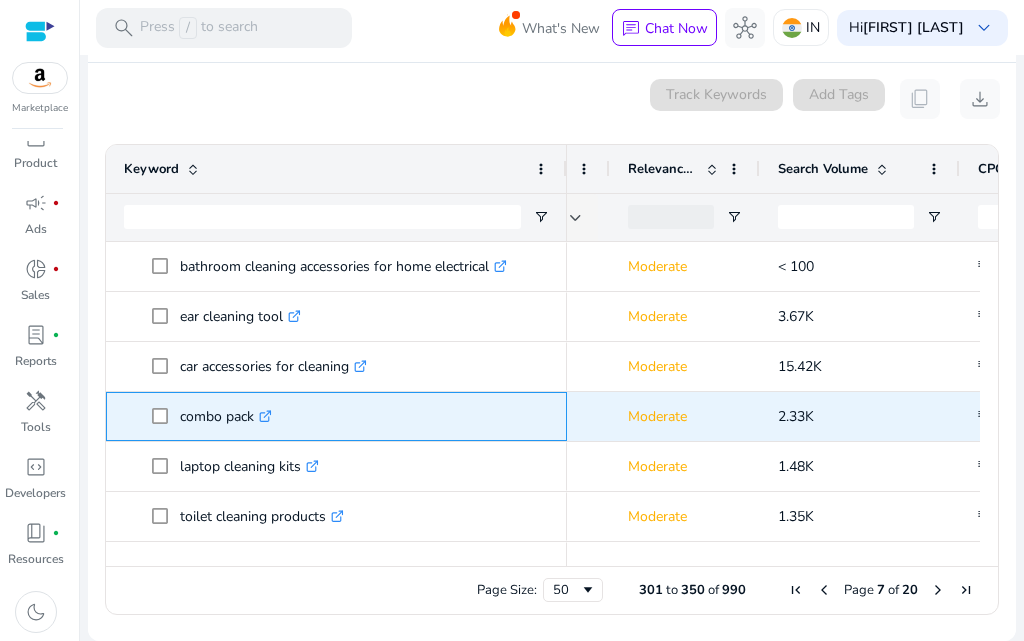 copy on "pack" 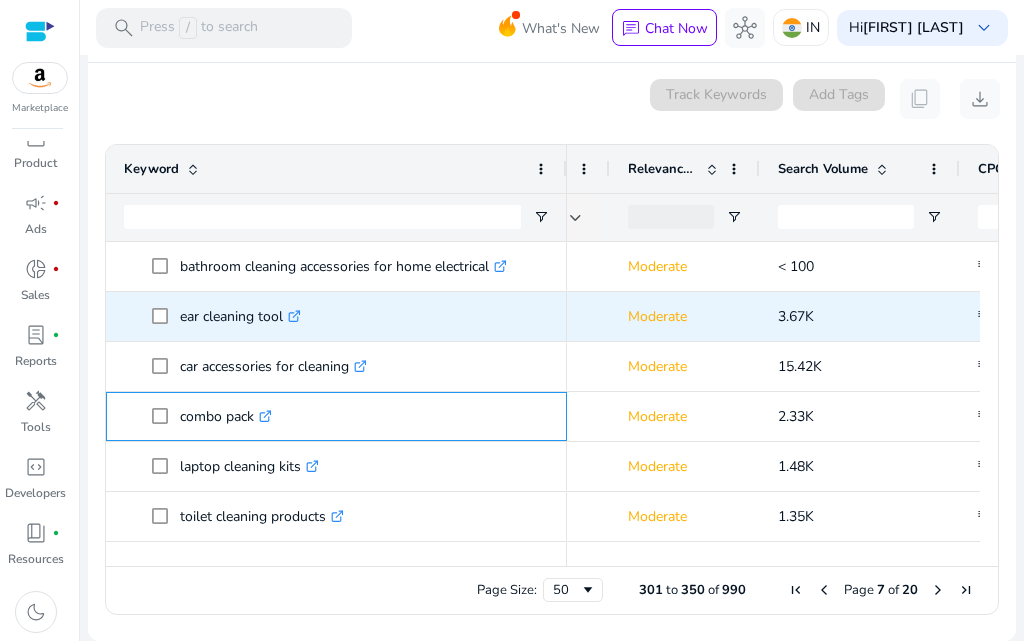 scroll, scrollTop: 745, scrollLeft: 0, axis: vertical 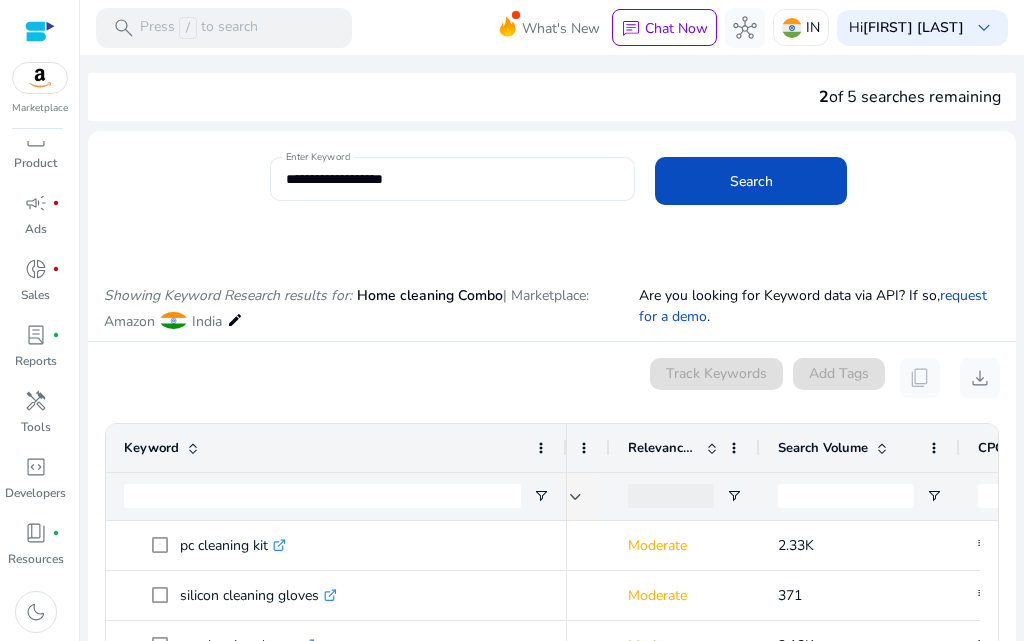 click on "**********" at bounding box center [452, 179] 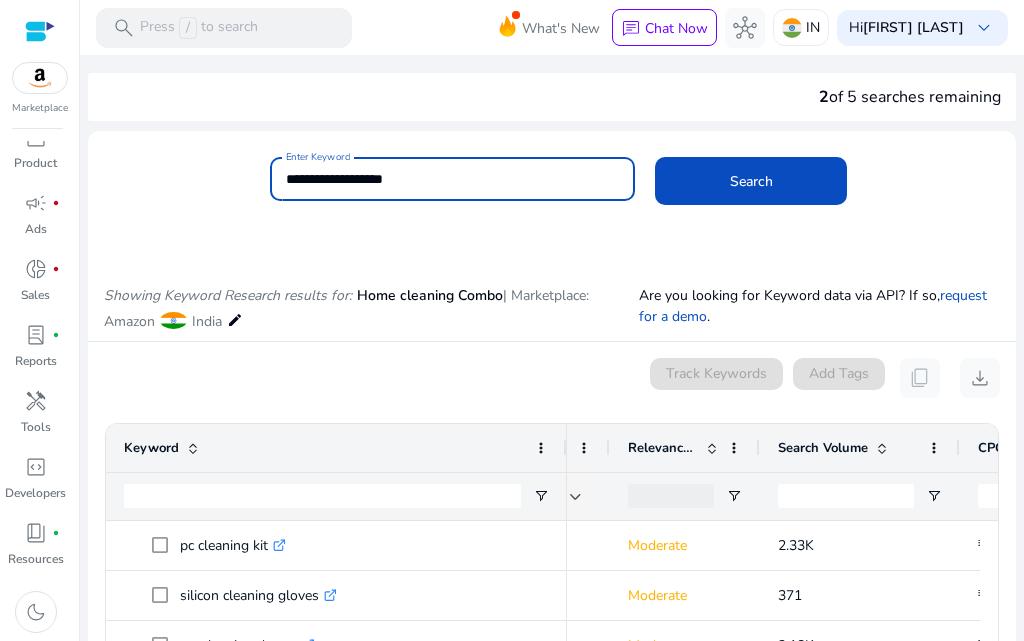 click on "**********" at bounding box center [452, 179] 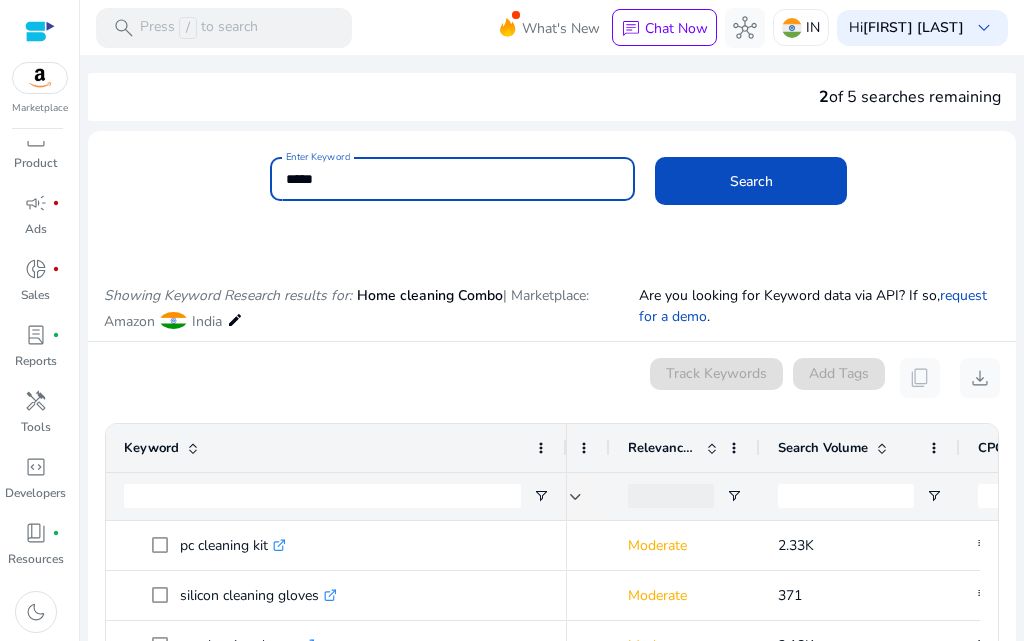 click on "Search" 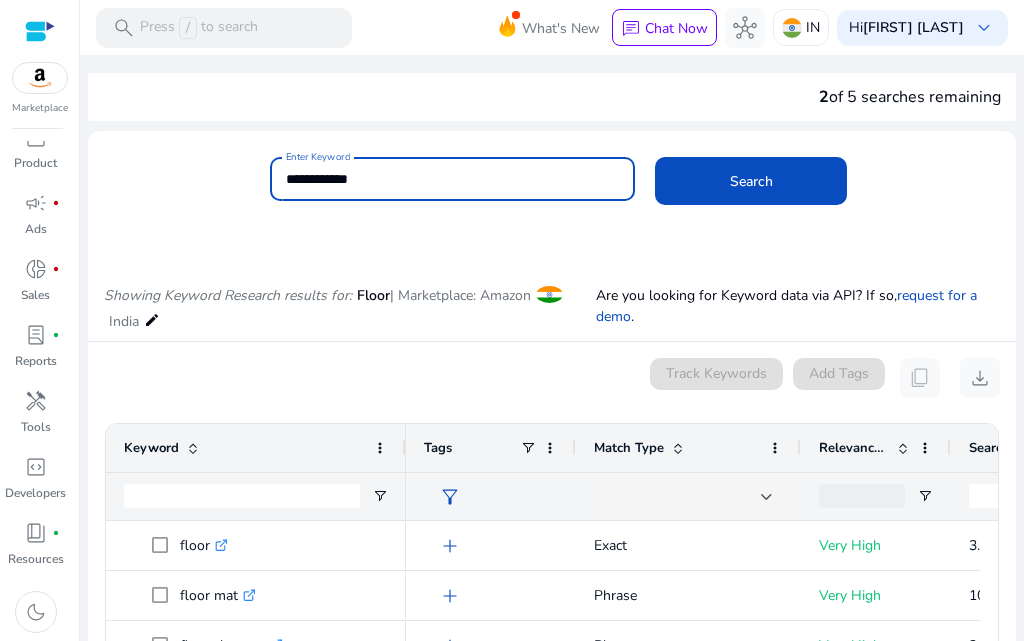 click on "Search" 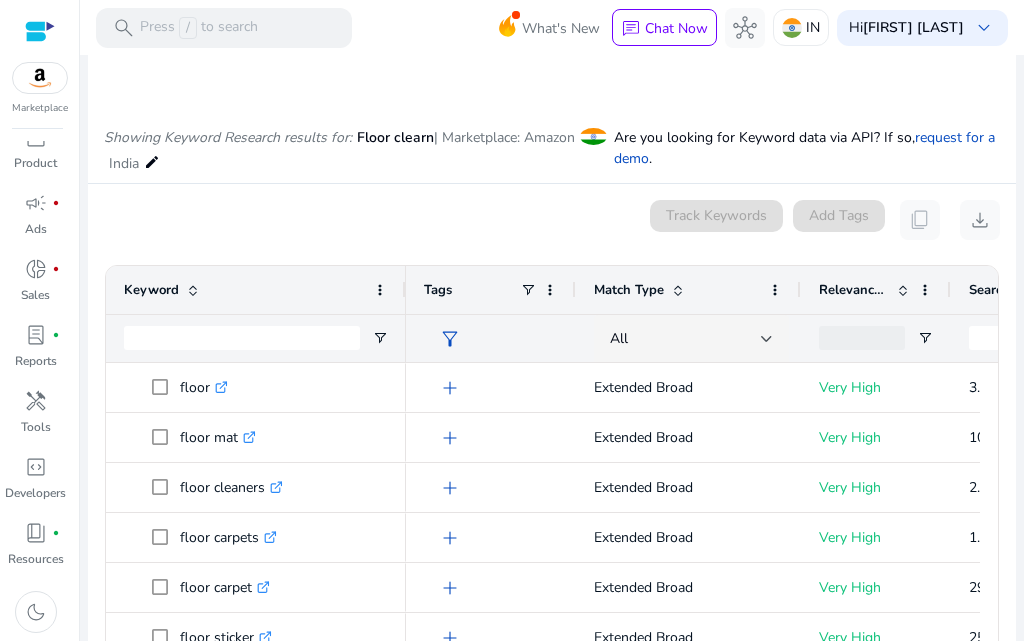 scroll, scrollTop: 38, scrollLeft: 0, axis: vertical 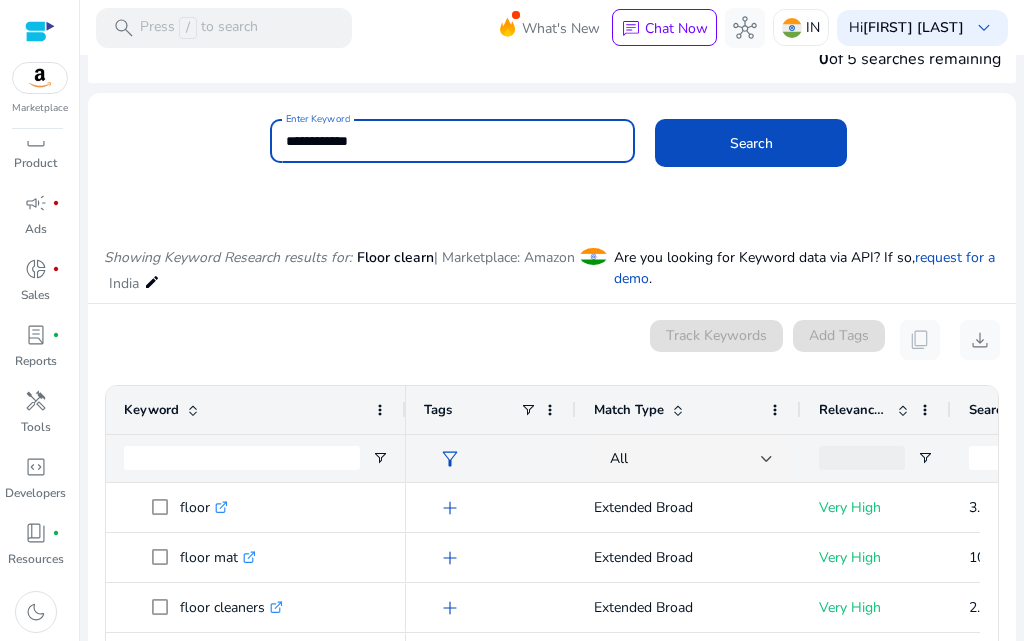 paste on "*" 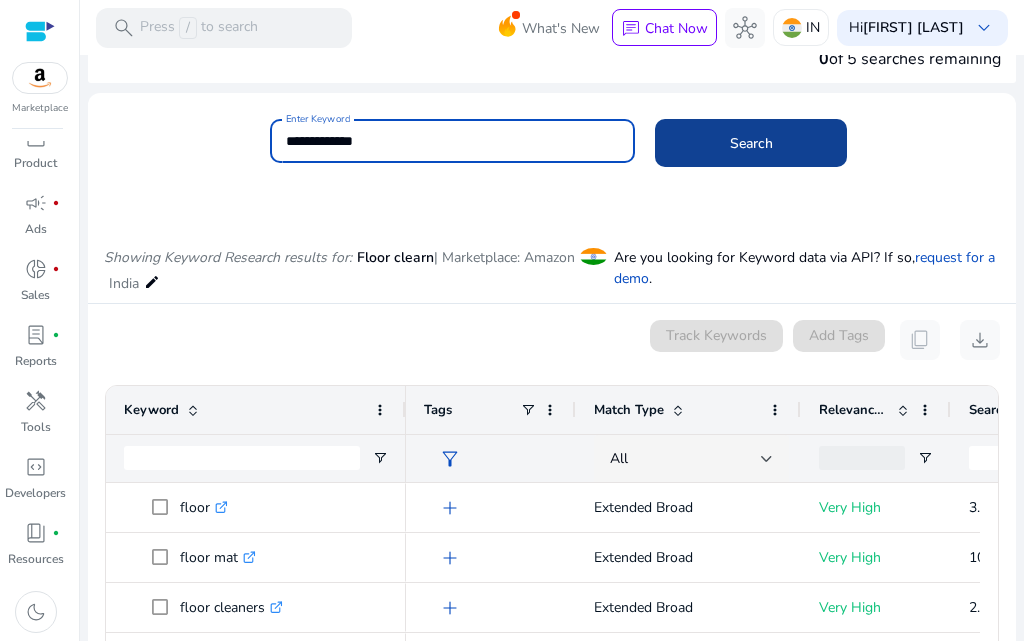 type on "**********" 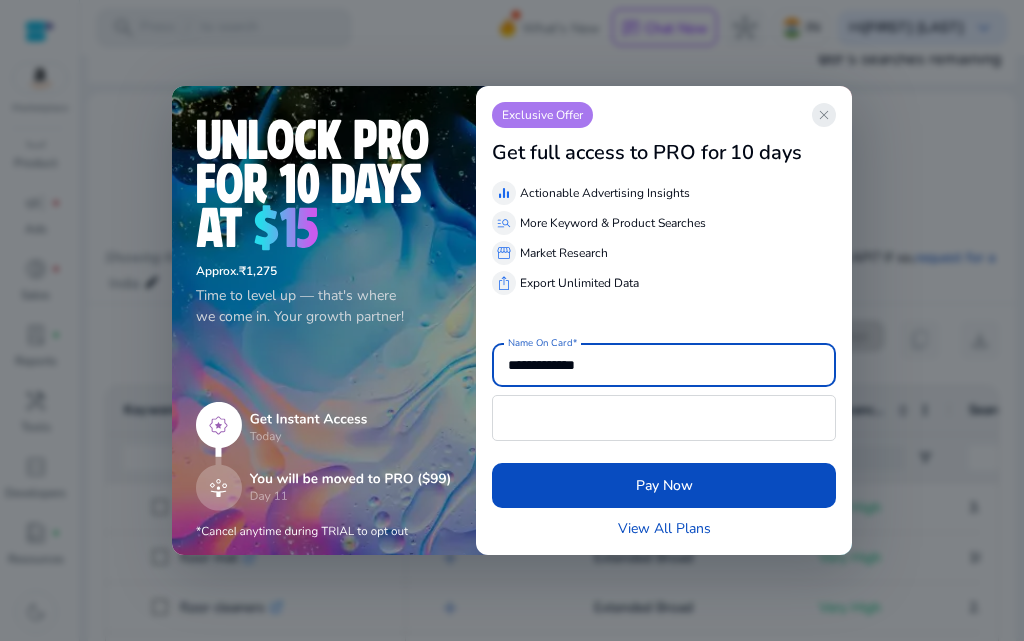 click on "close" at bounding box center [824, 115] 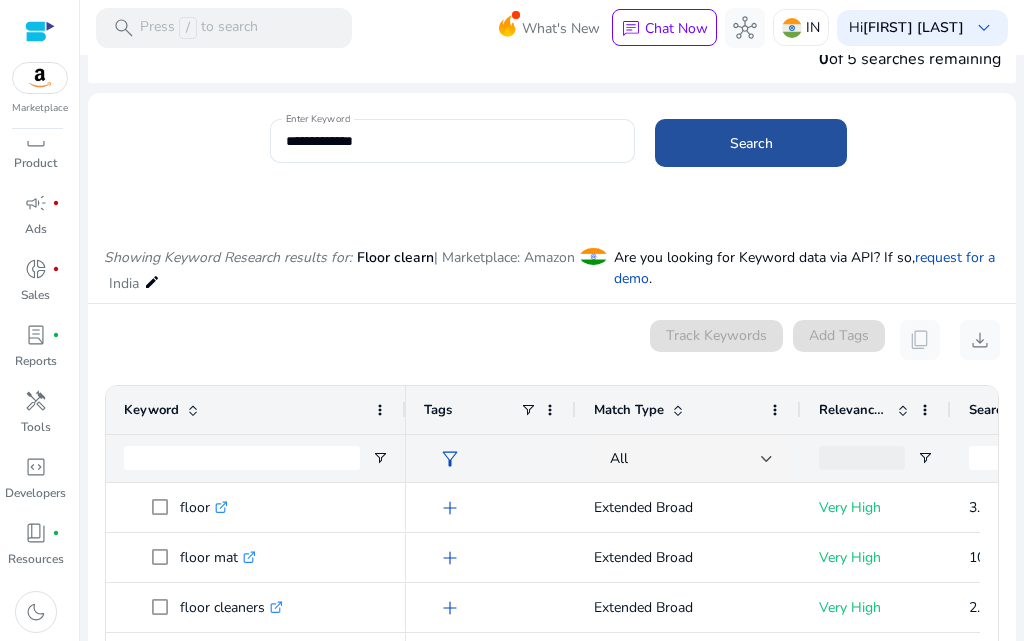 click on "Search" 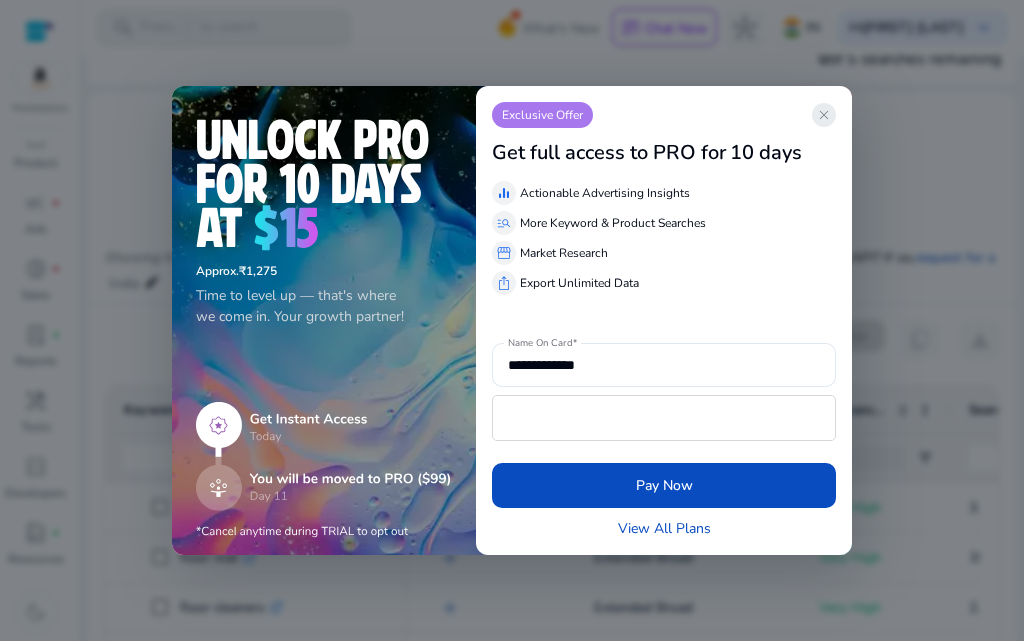 click on "close" at bounding box center [824, 115] 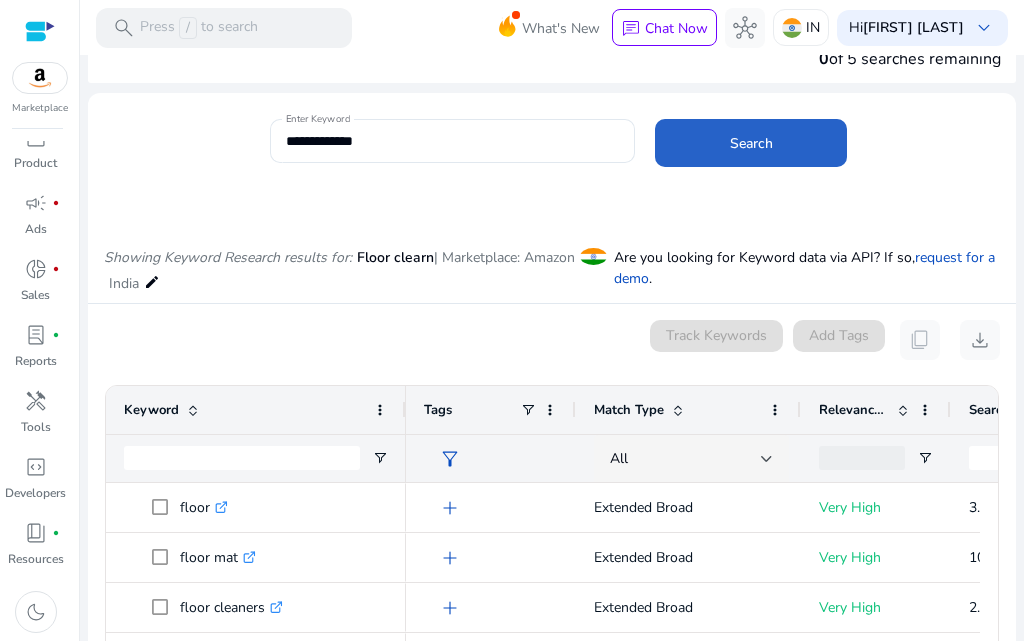 scroll, scrollTop: 300, scrollLeft: 0, axis: vertical 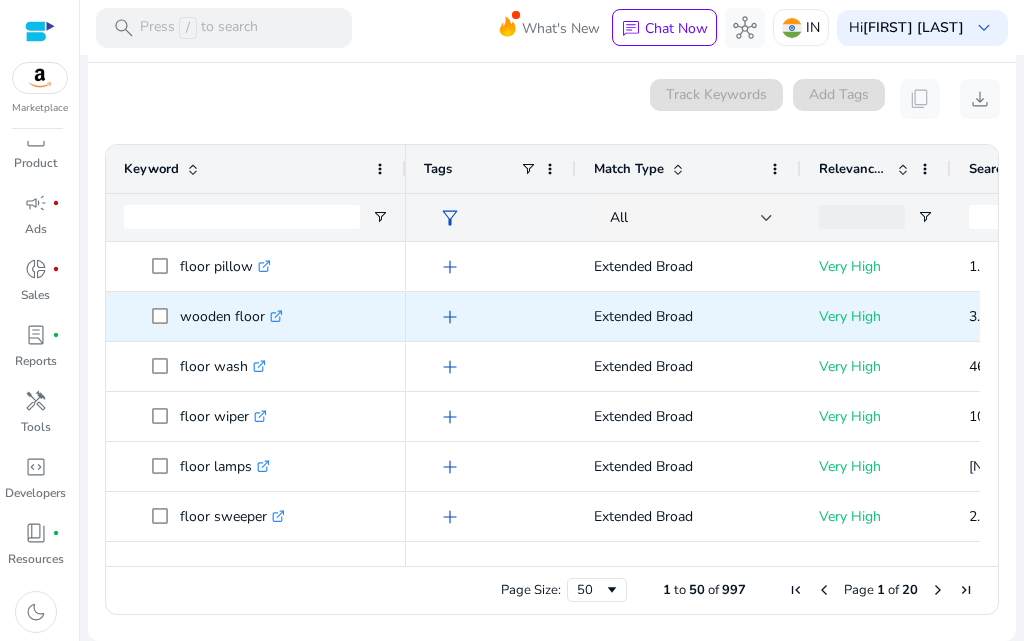 click on "wooden floor  .st0{fill:#2c8af8}" at bounding box center [231, 316] 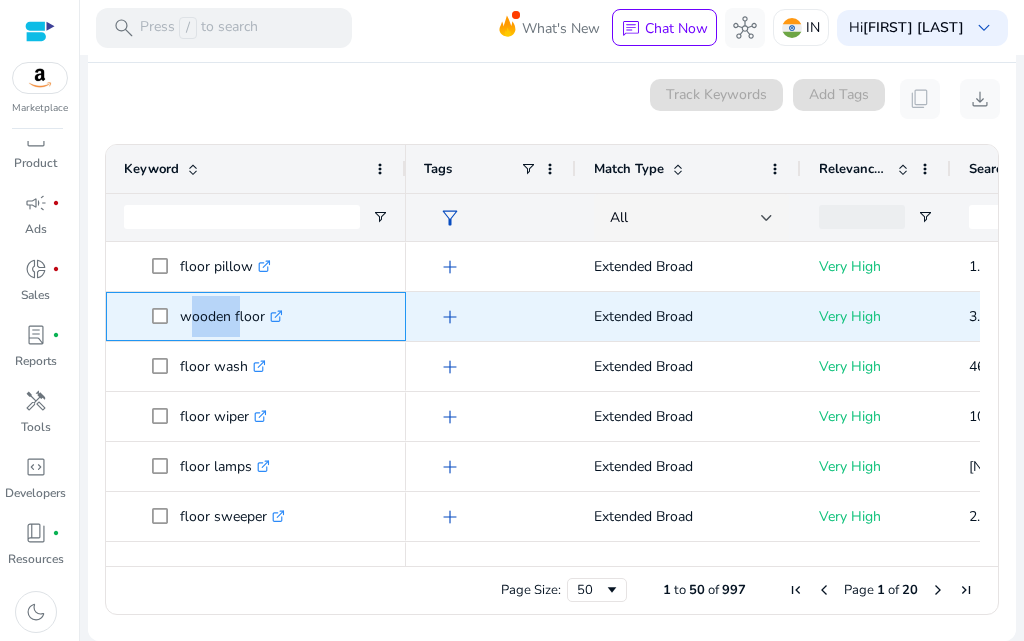 click on "wooden floor  .st0{fill:#2c8af8}" at bounding box center (231, 316) 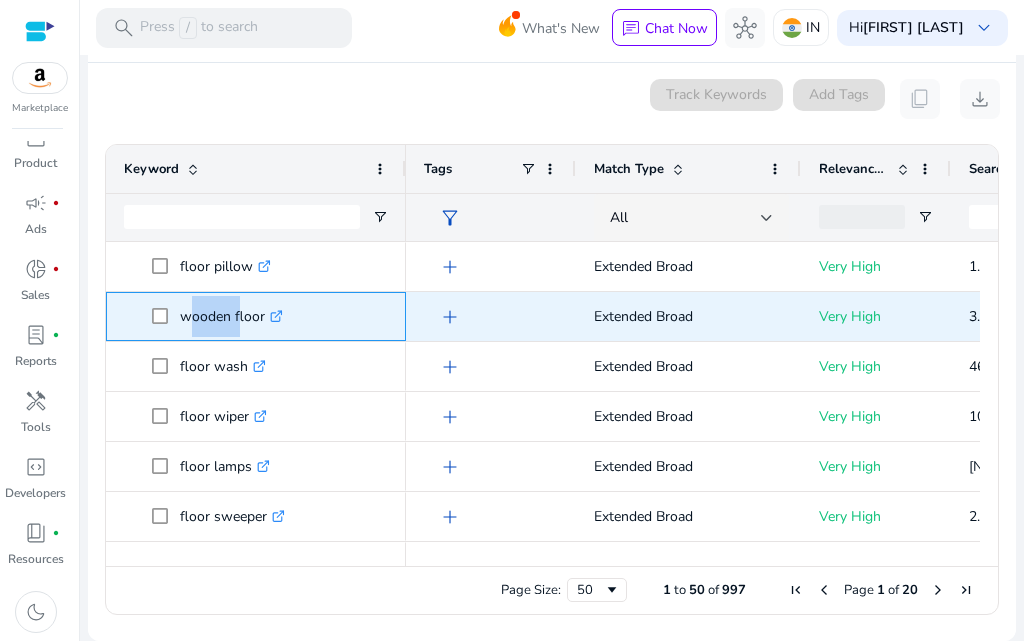 copy on "wooden" 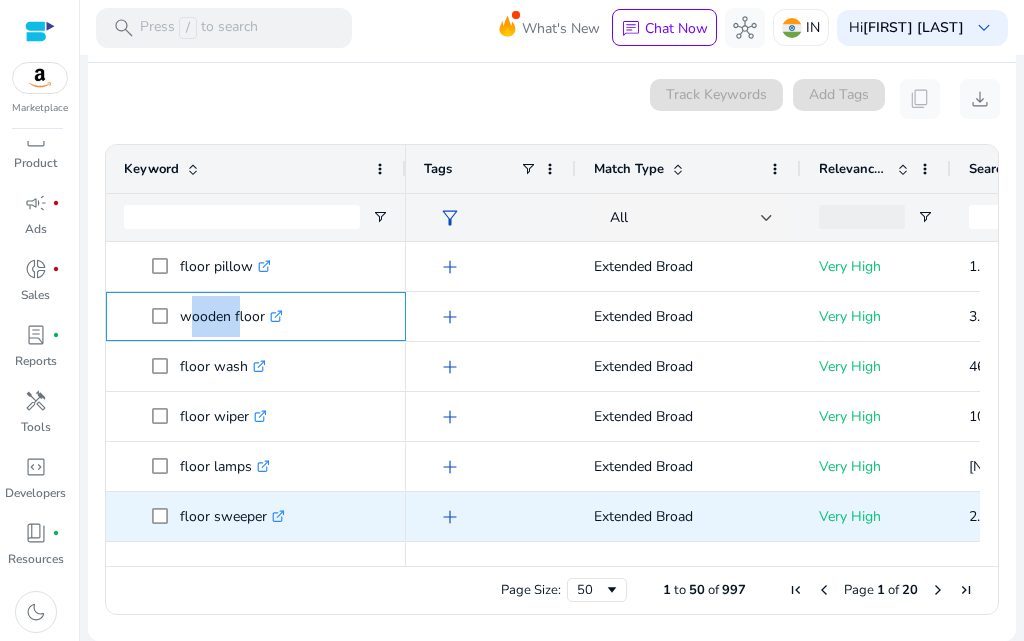 scroll, scrollTop: 1873, scrollLeft: 0, axis: vertical 